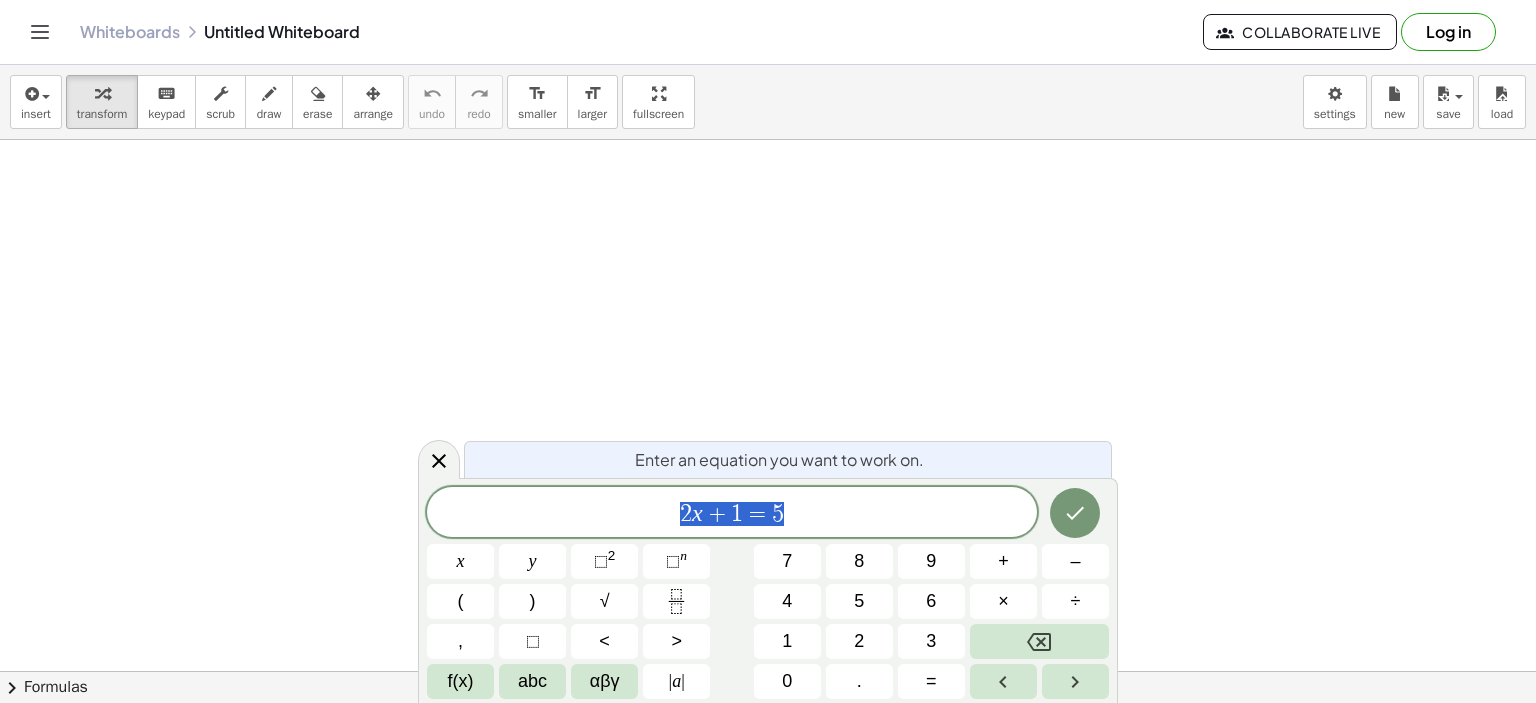 scroll, scrollTop: 0, scrollLeft: 0, axis: both 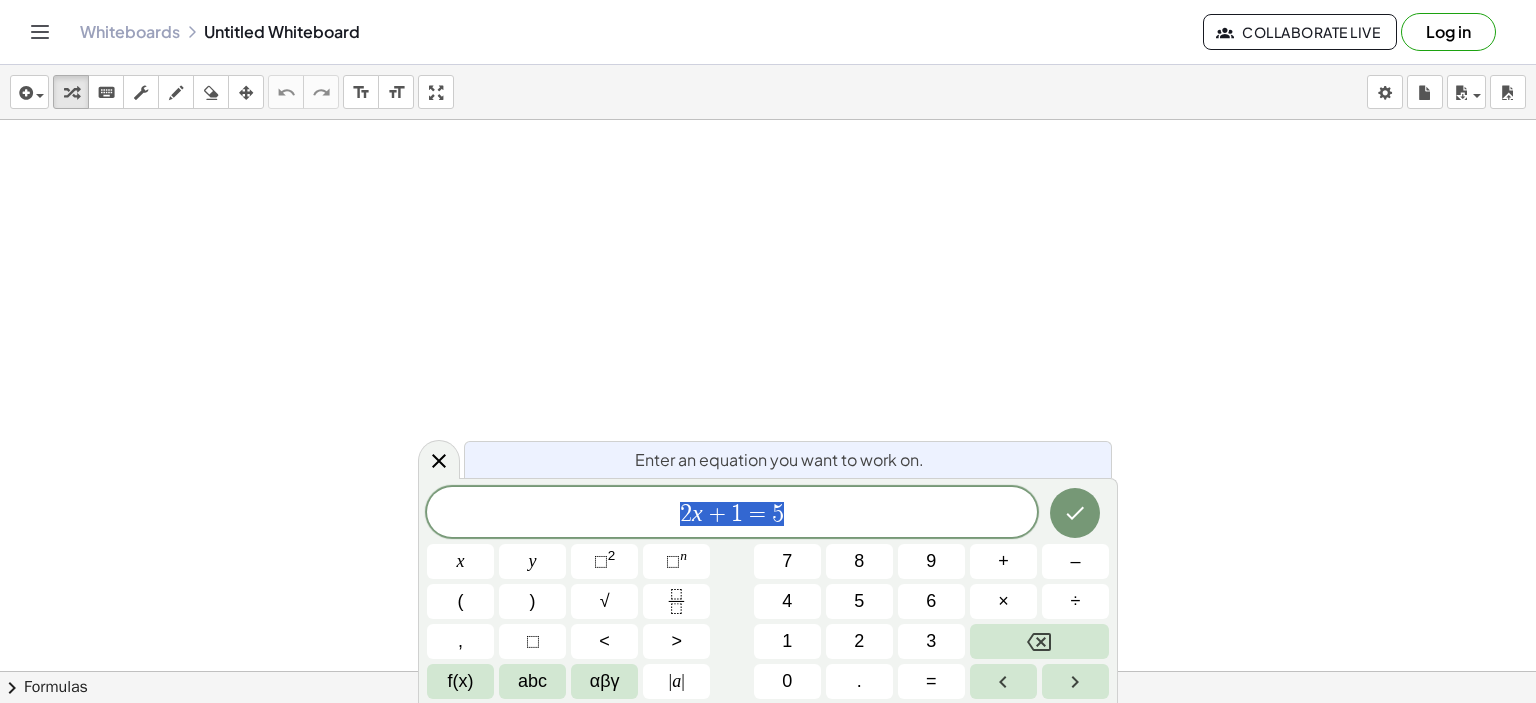 click on "2 x + 1 = 5" at bounding box center (732, 514) 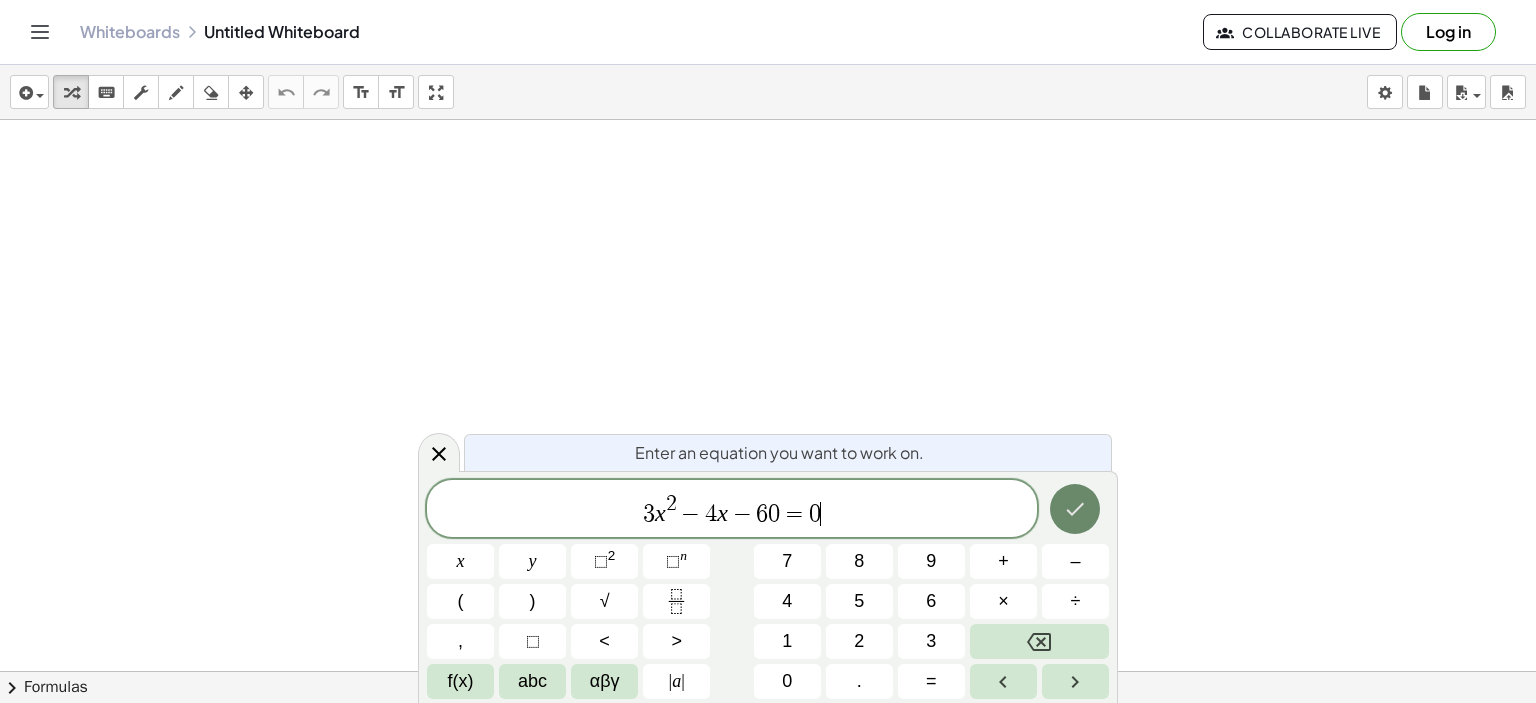 click 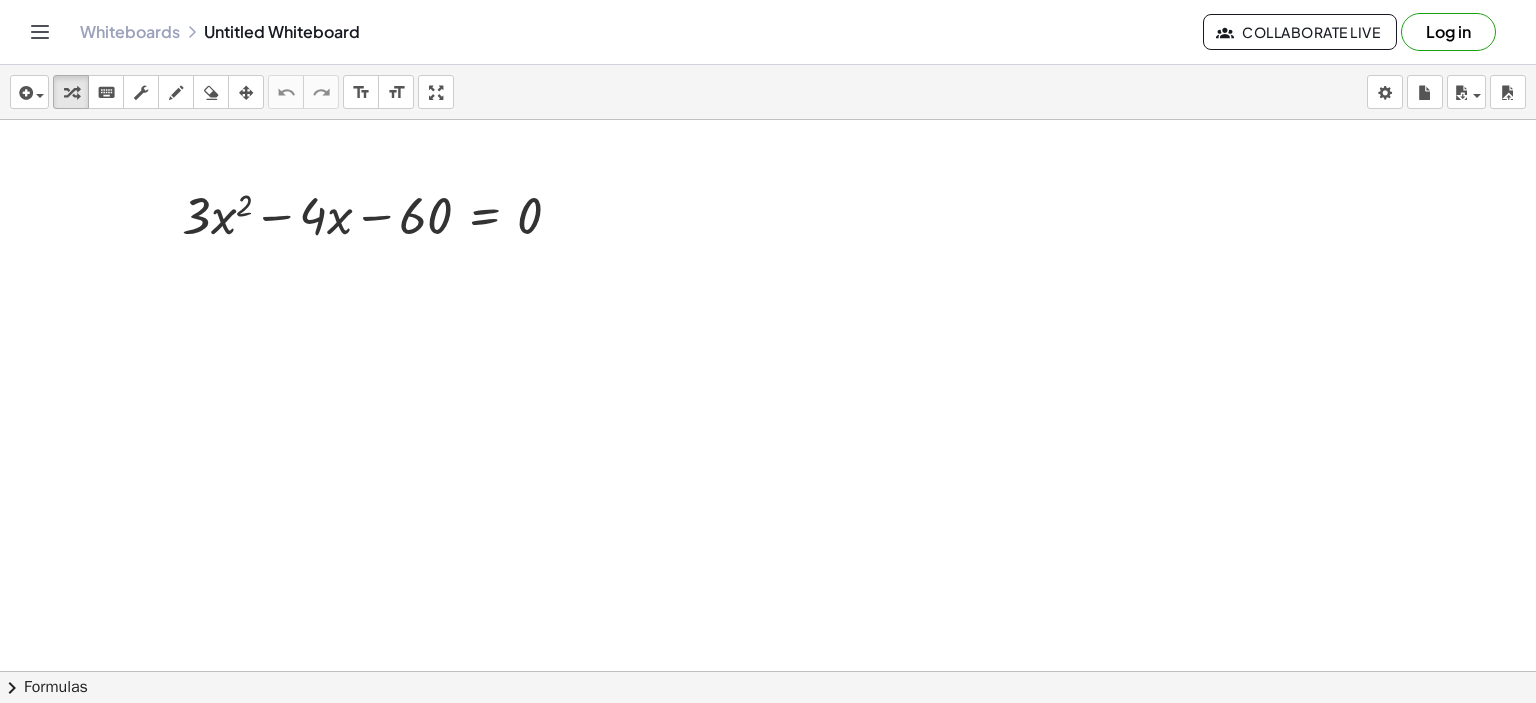 click on "chevron_right" at bounding box center (12, 688) 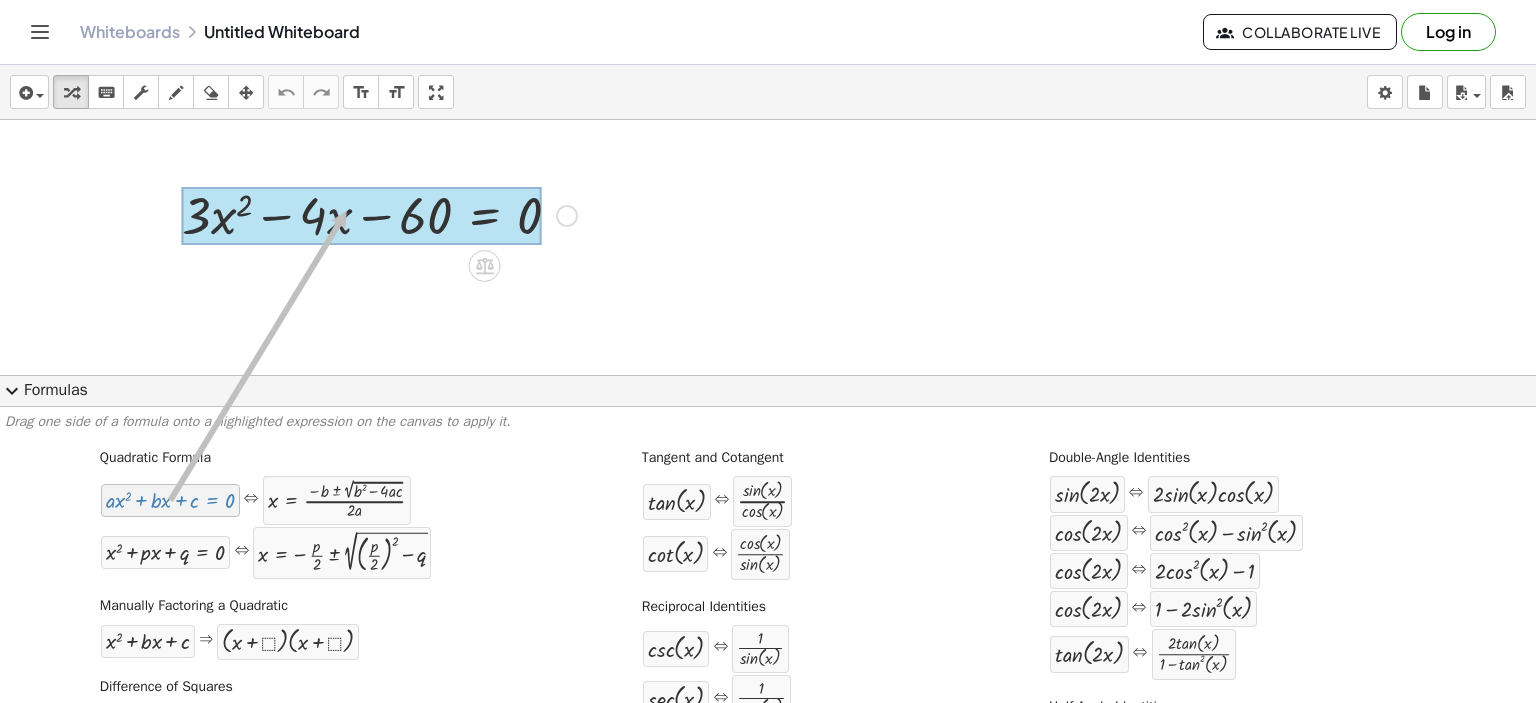 drag, startPoint x: 148, startPoint y: 502, endPoint x: 344, endPoint y: 211, distance: 350.8518 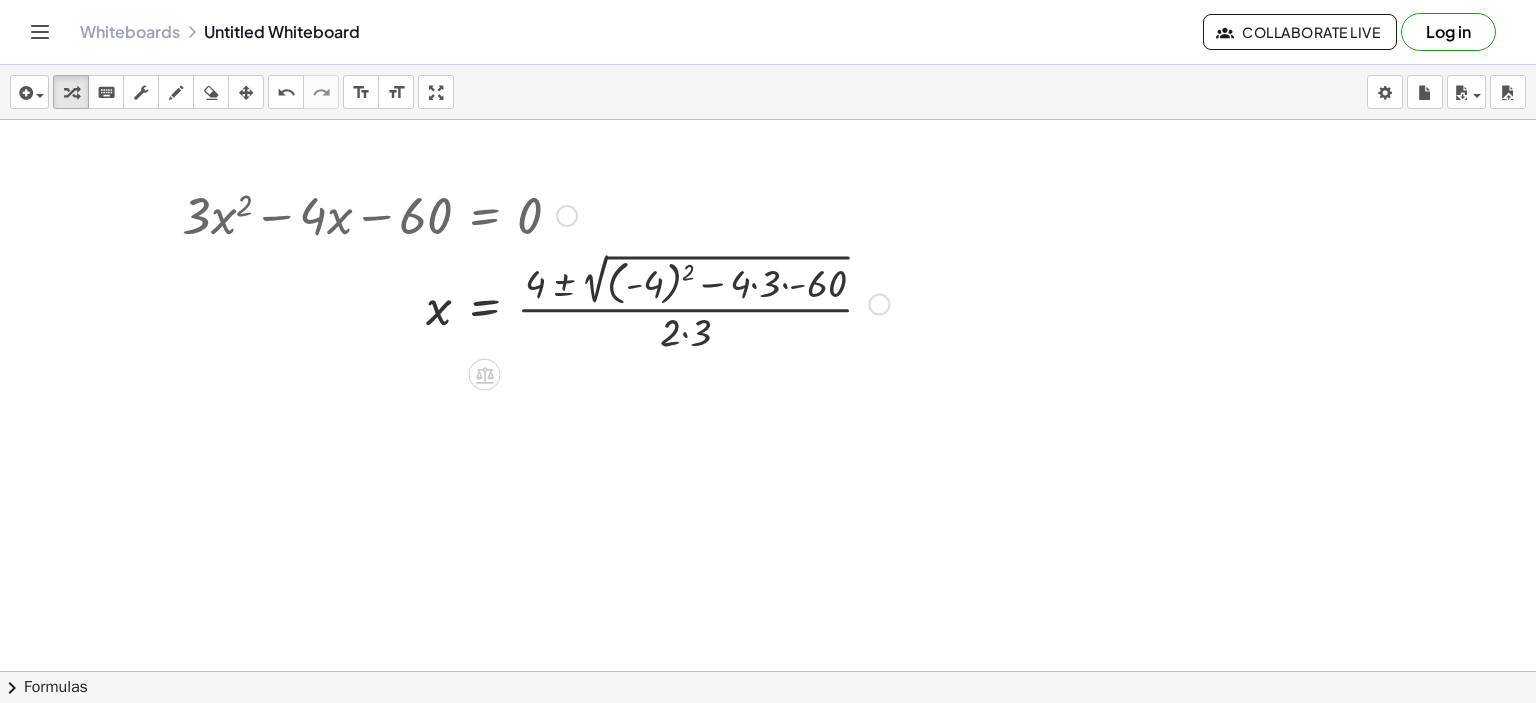 click at bounding box center [535, 302] 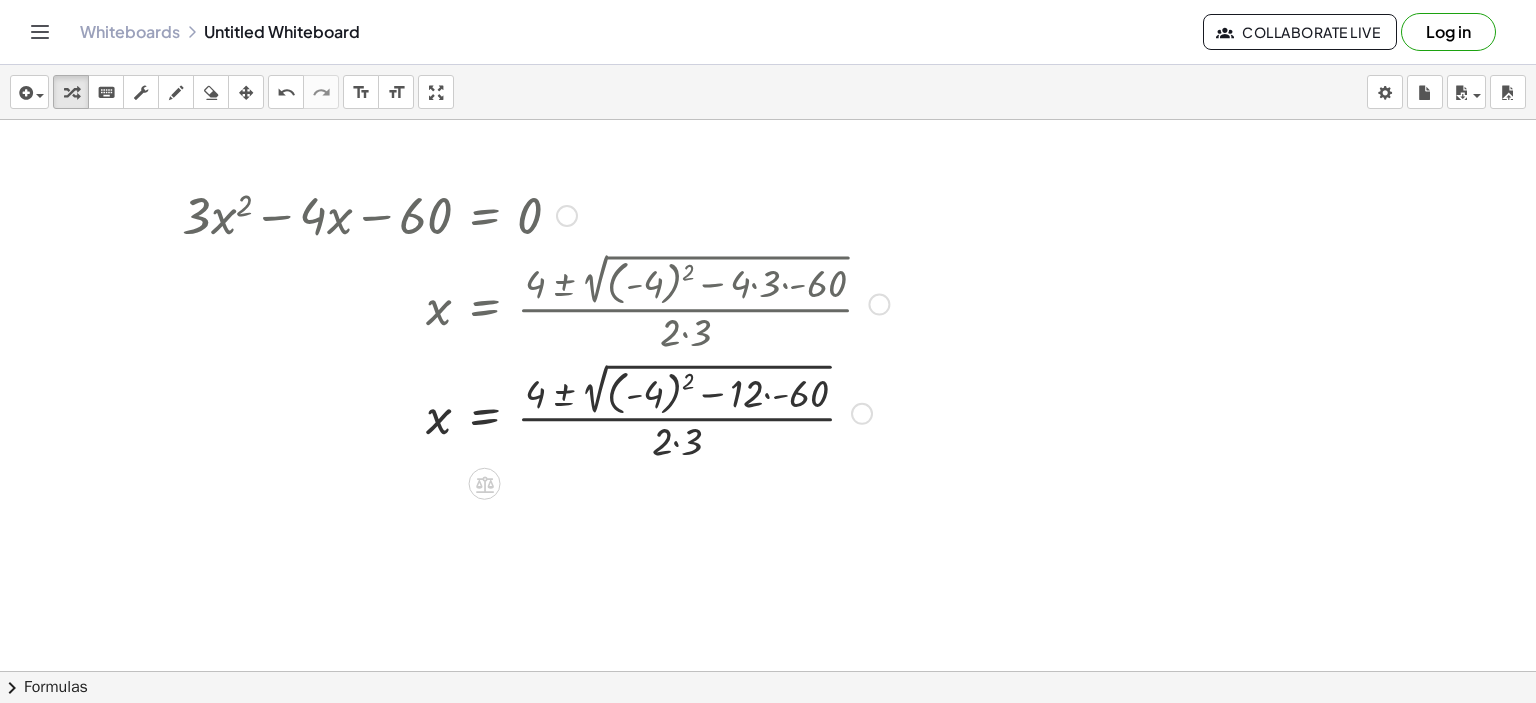 click at bounding box center [535, 411] 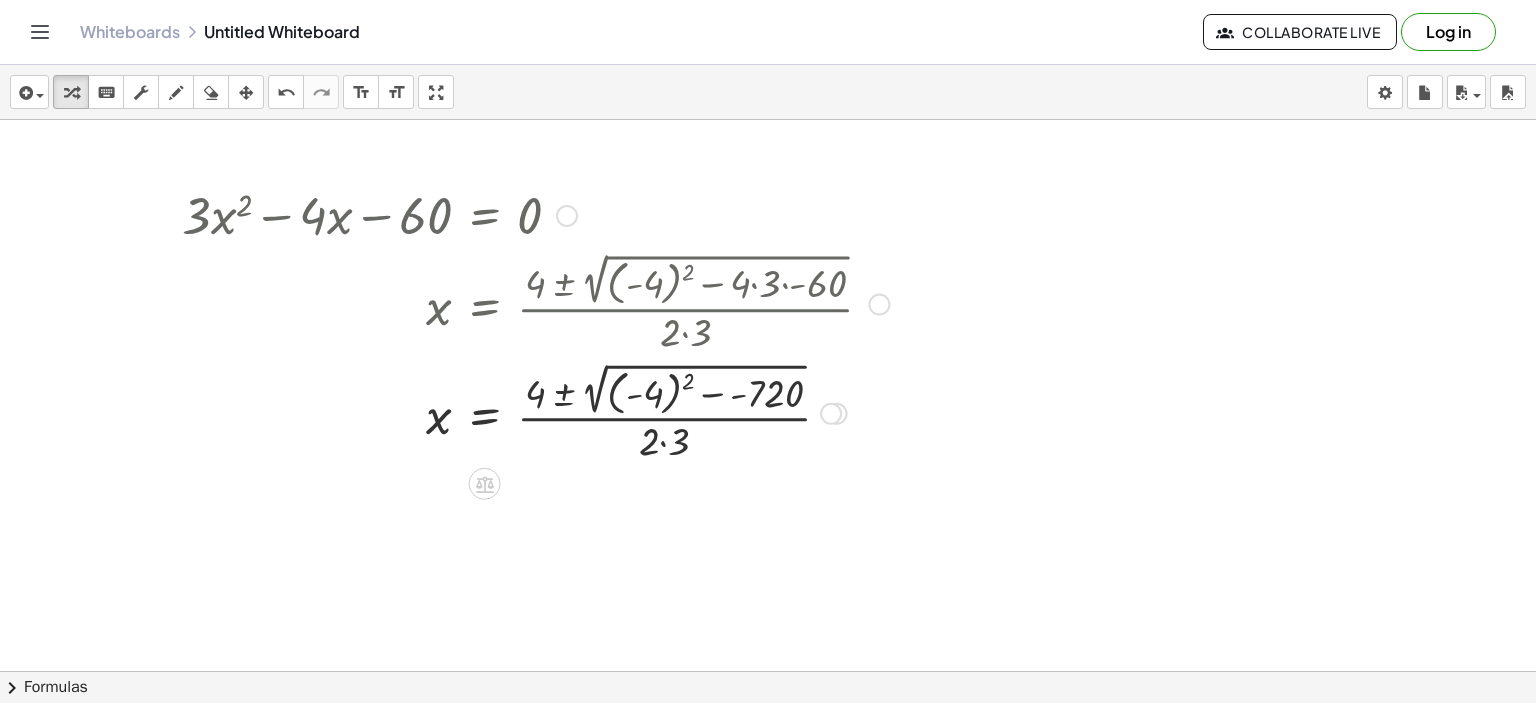 click at bounding box center (535, 411) 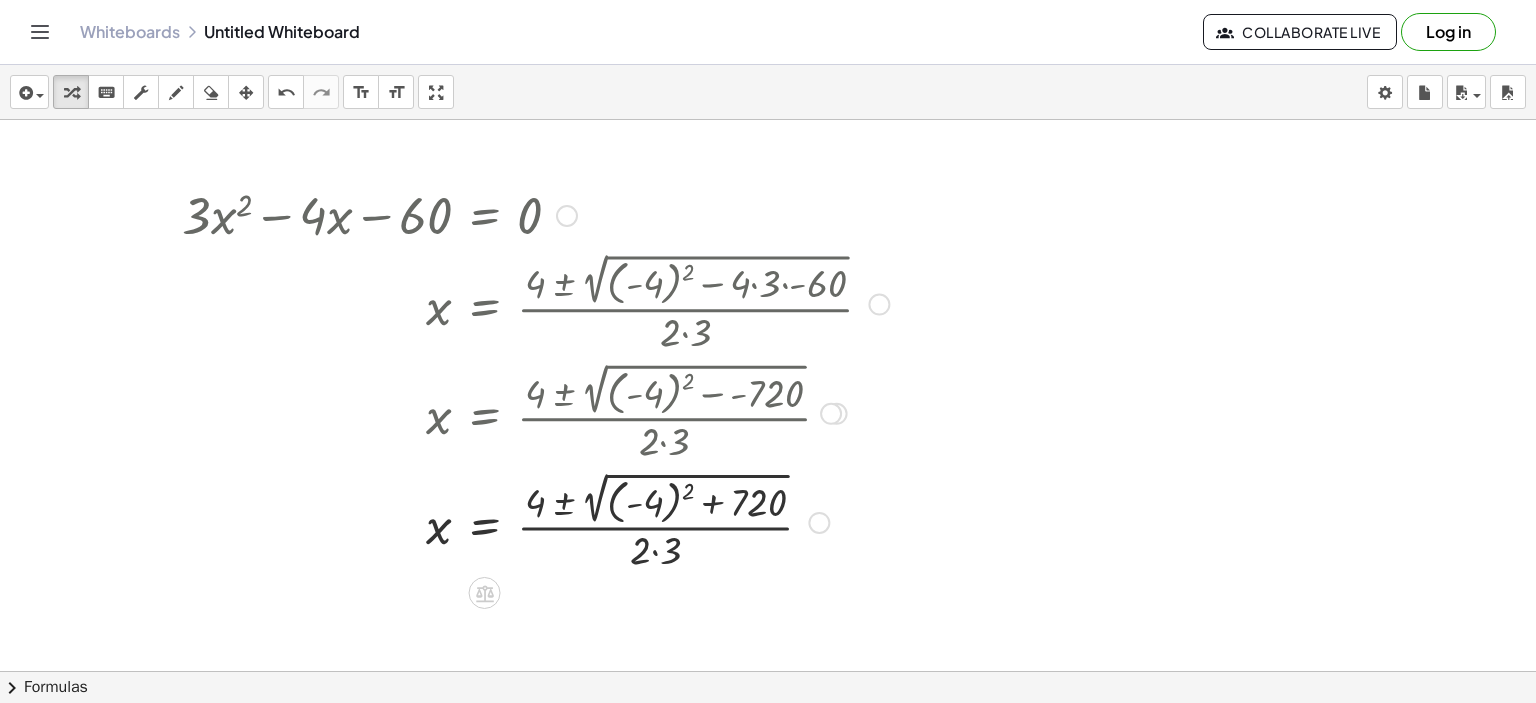 click at bounding box center [535, 520] 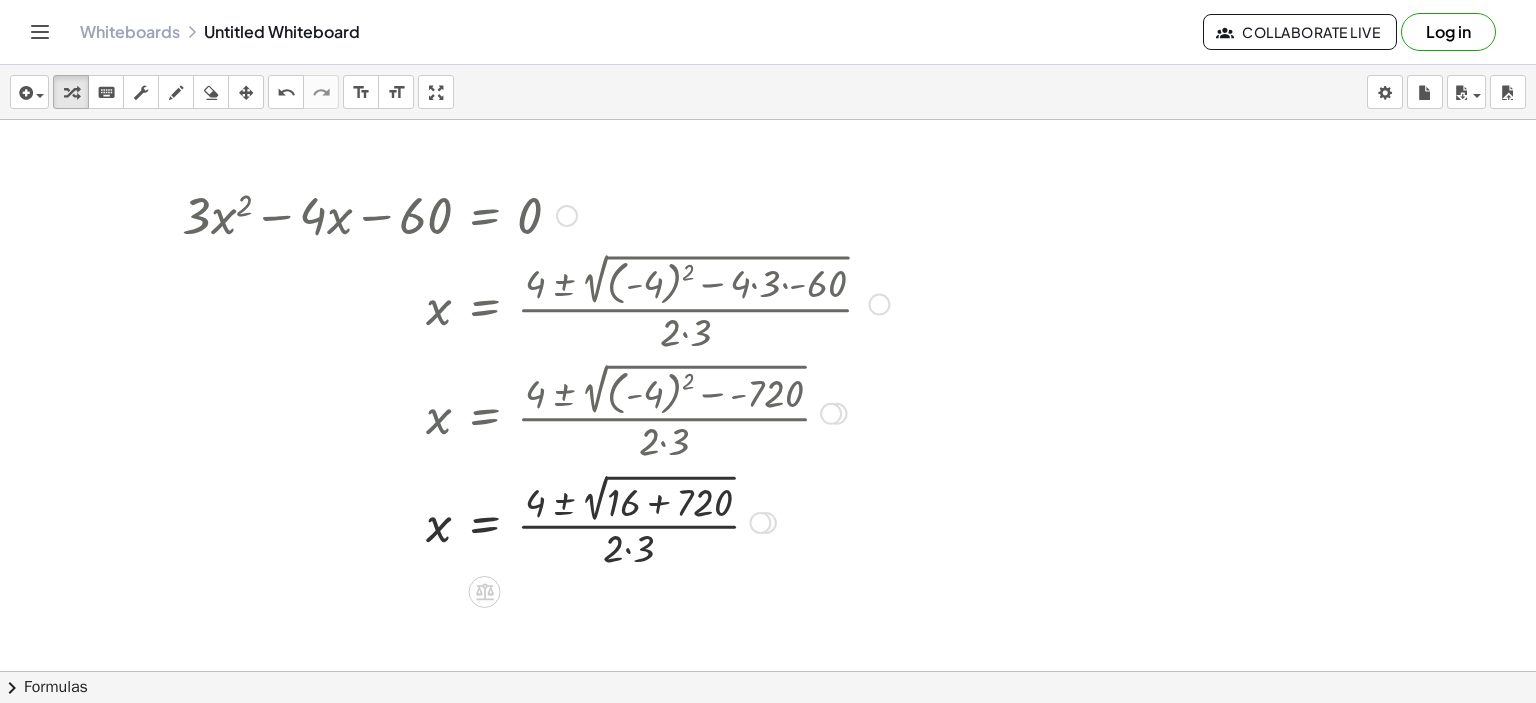 click at bounding box center (535, 520) 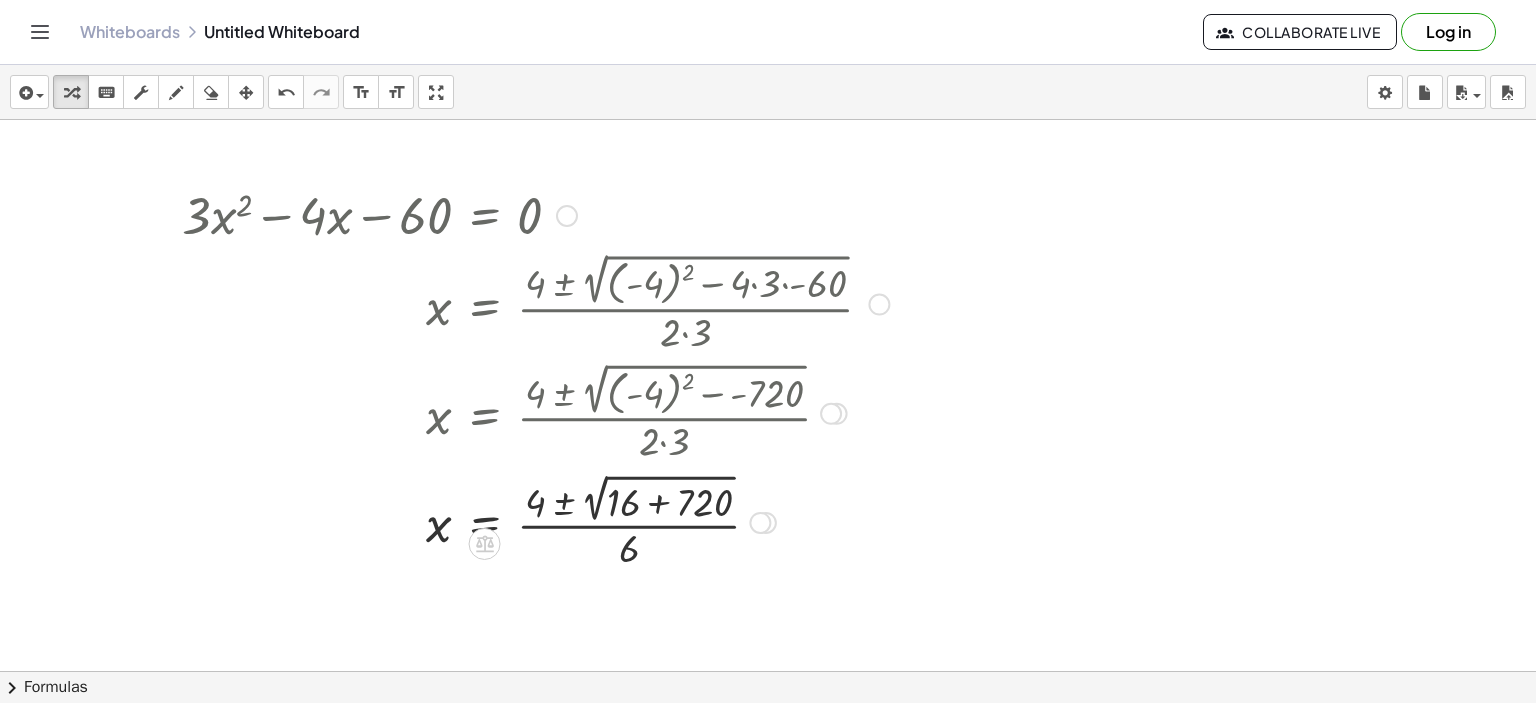 click at bounding box center [535, 520] 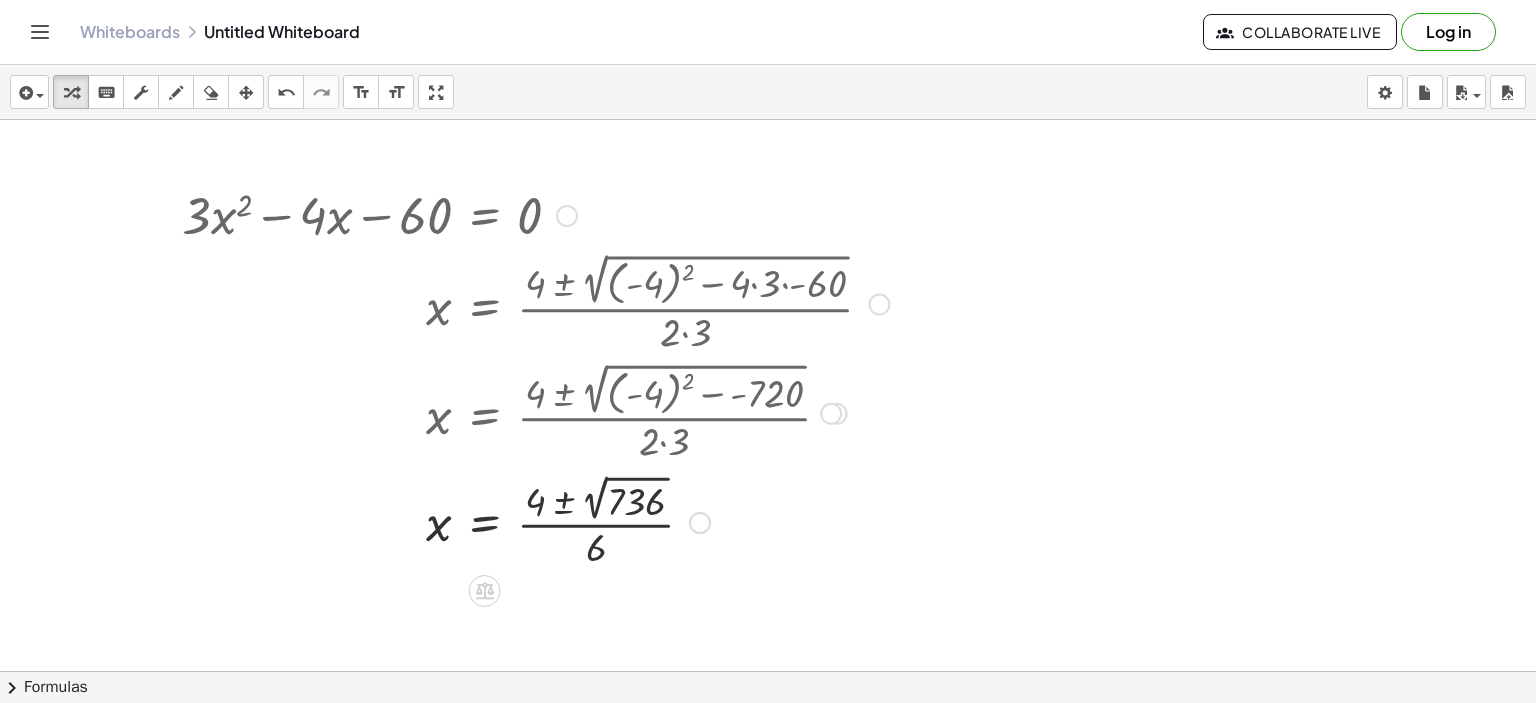 click at bounding box center [535, 521] 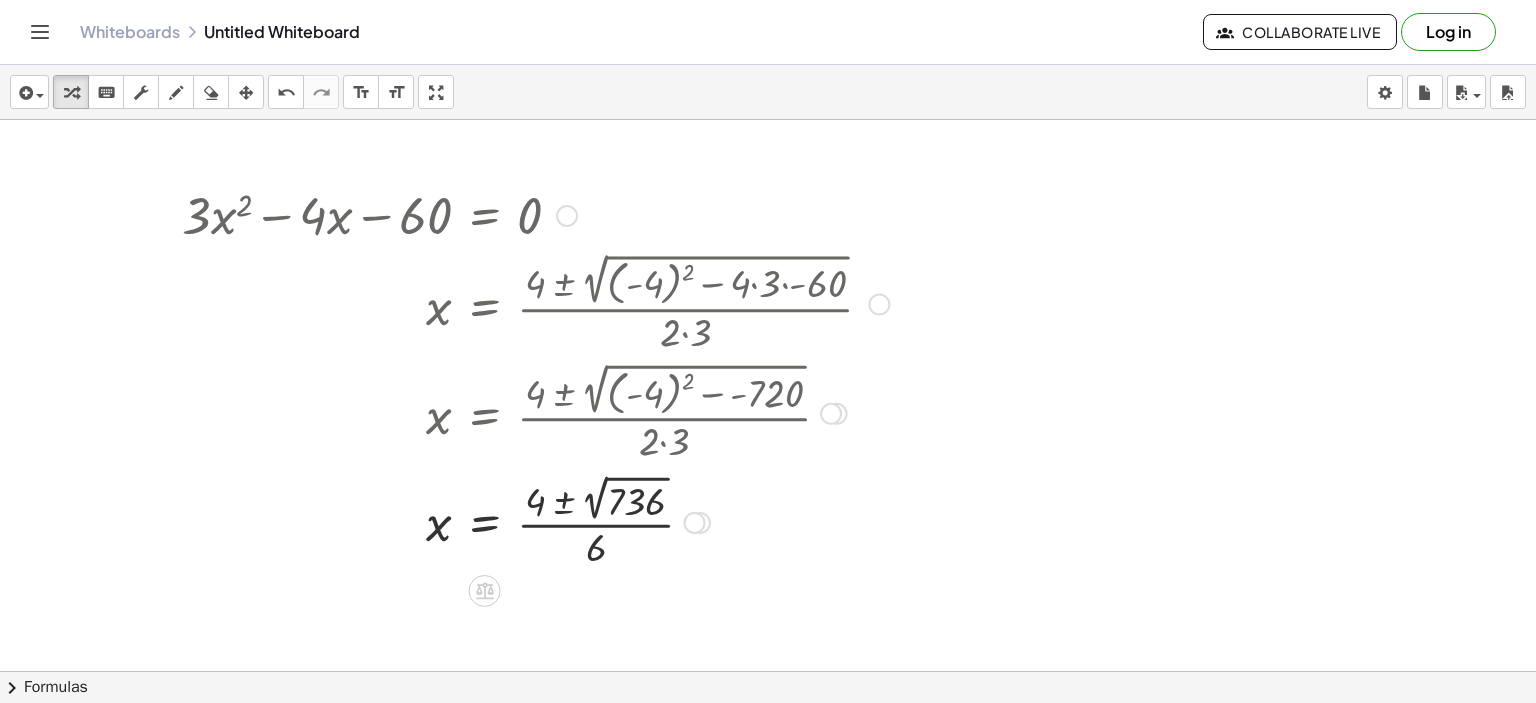click at bounding box center [535, 521] 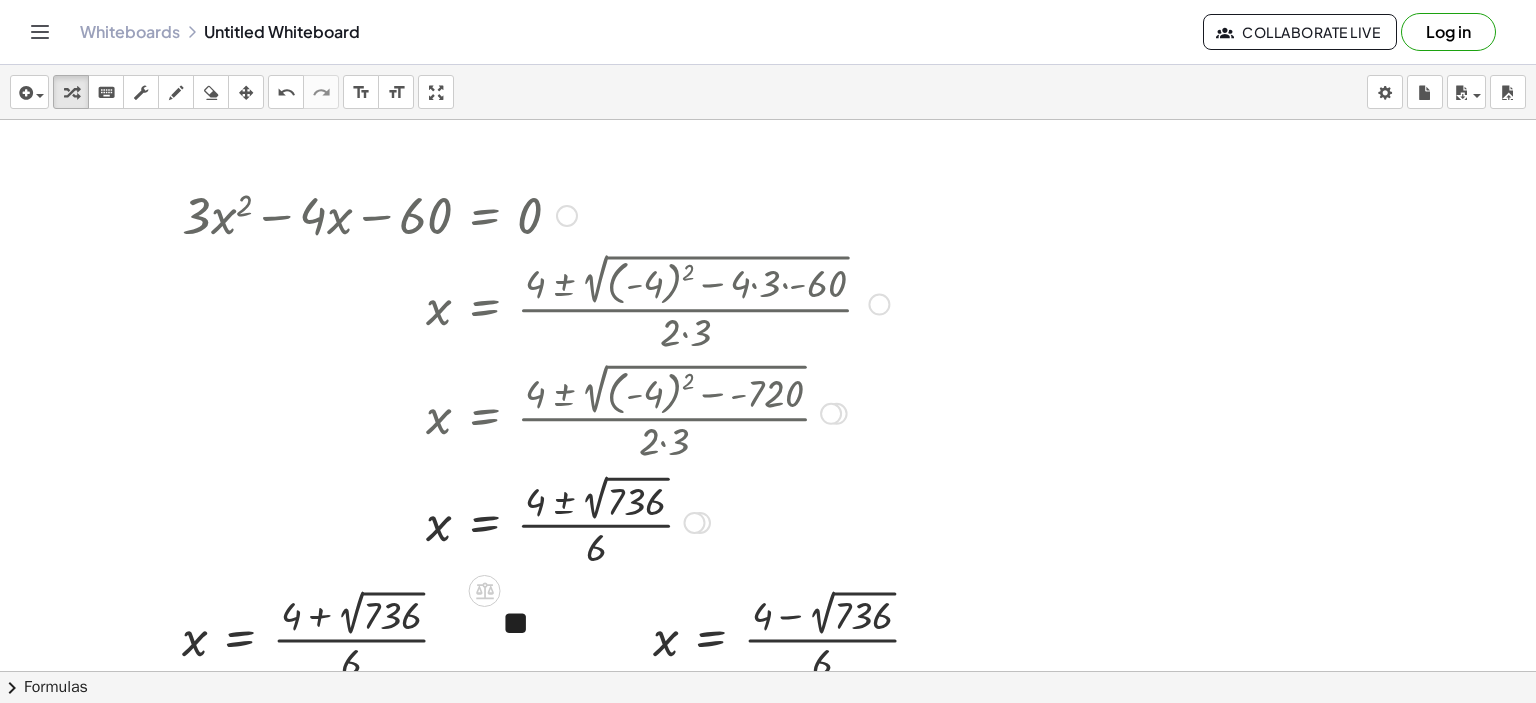 scroll, scrollTop: 200, scrollLeft: 0, axis: vertical 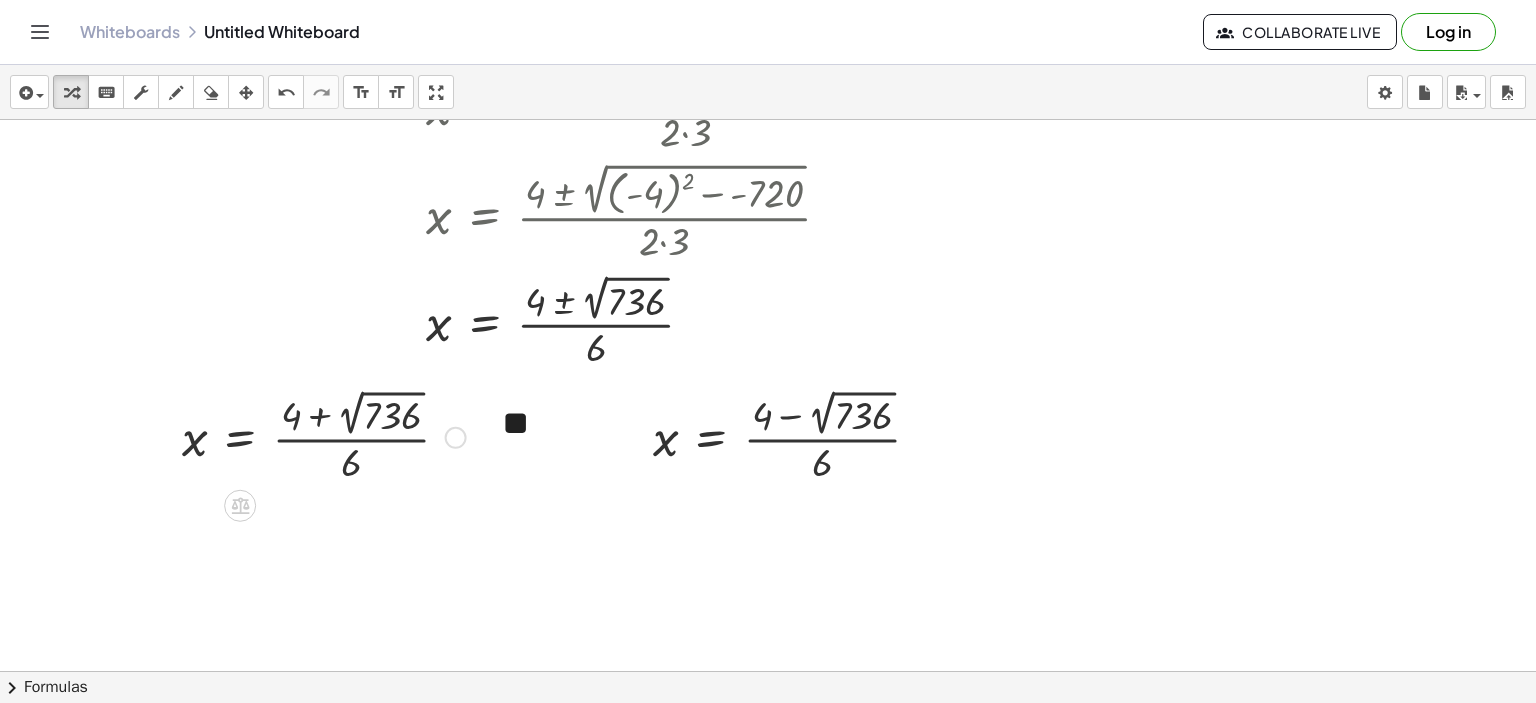 click at bounding box center (324, 436) 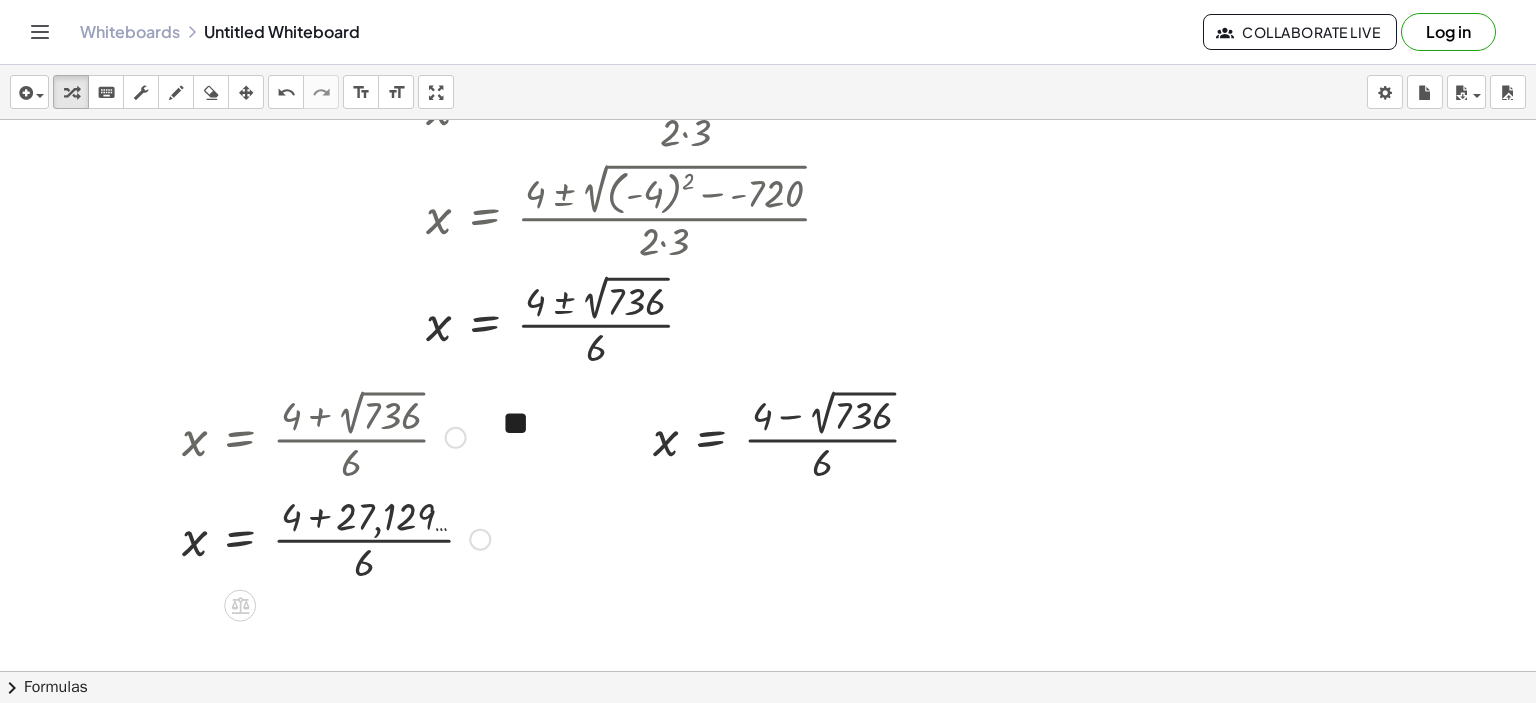 click at bounding box center (336, 537) 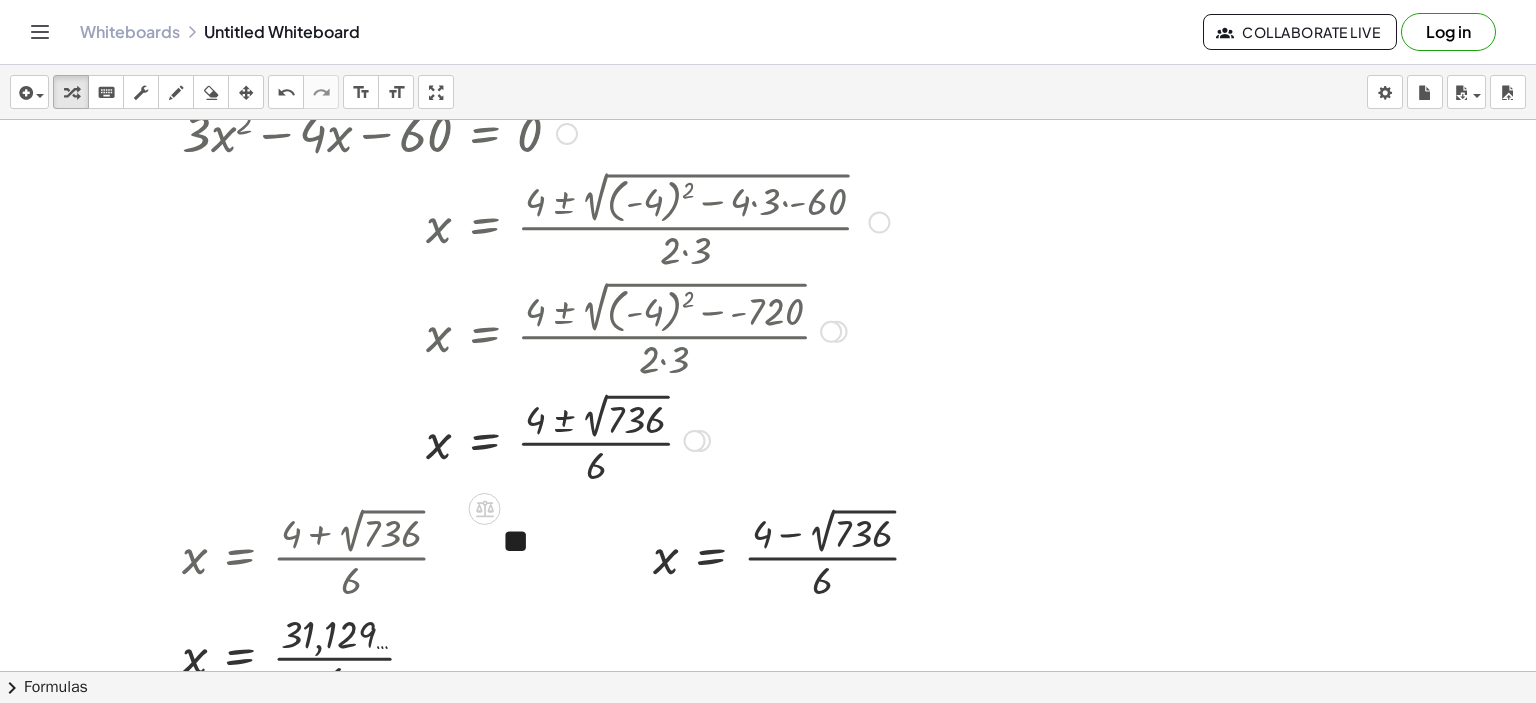 scroll, scrollTop: 0, scrollLeft: 0, axis: both 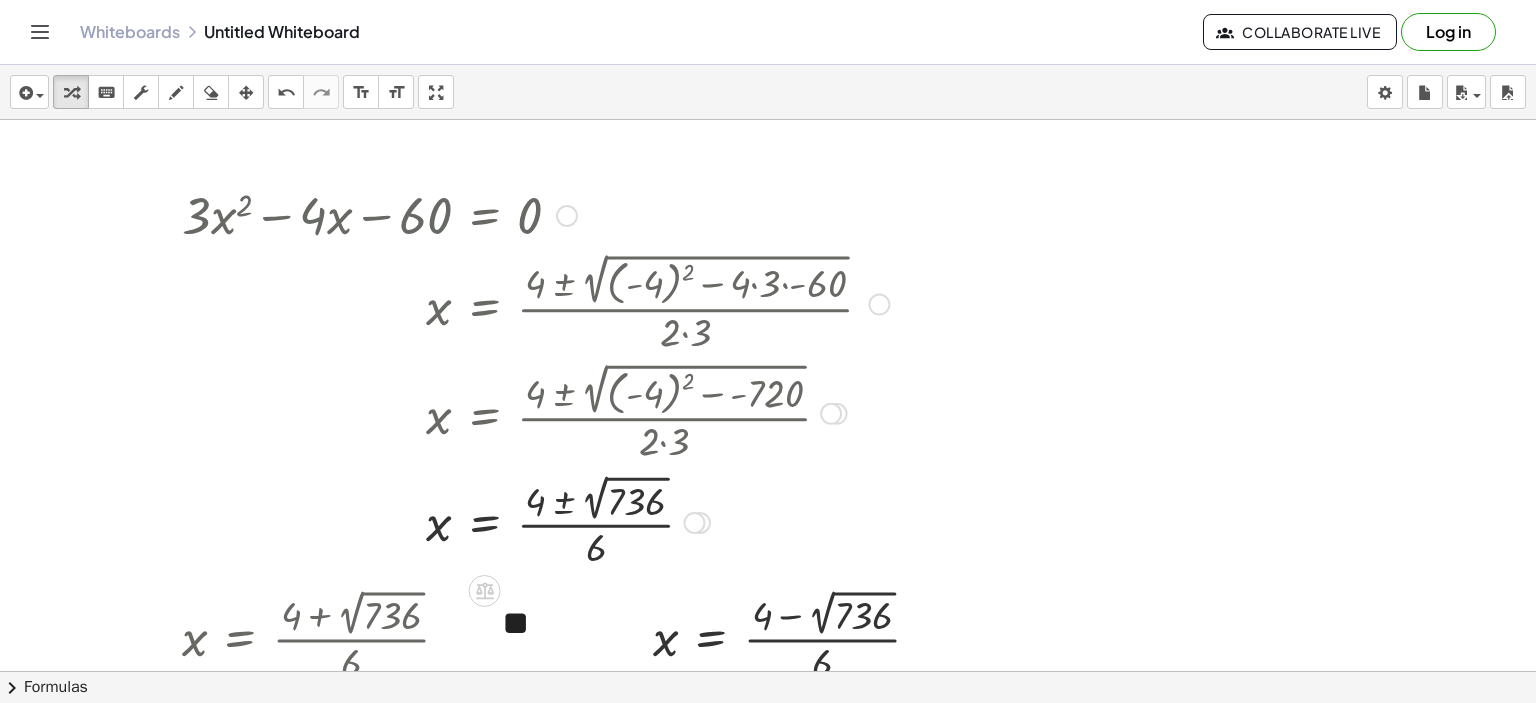 click at bounding box center (567, 216) 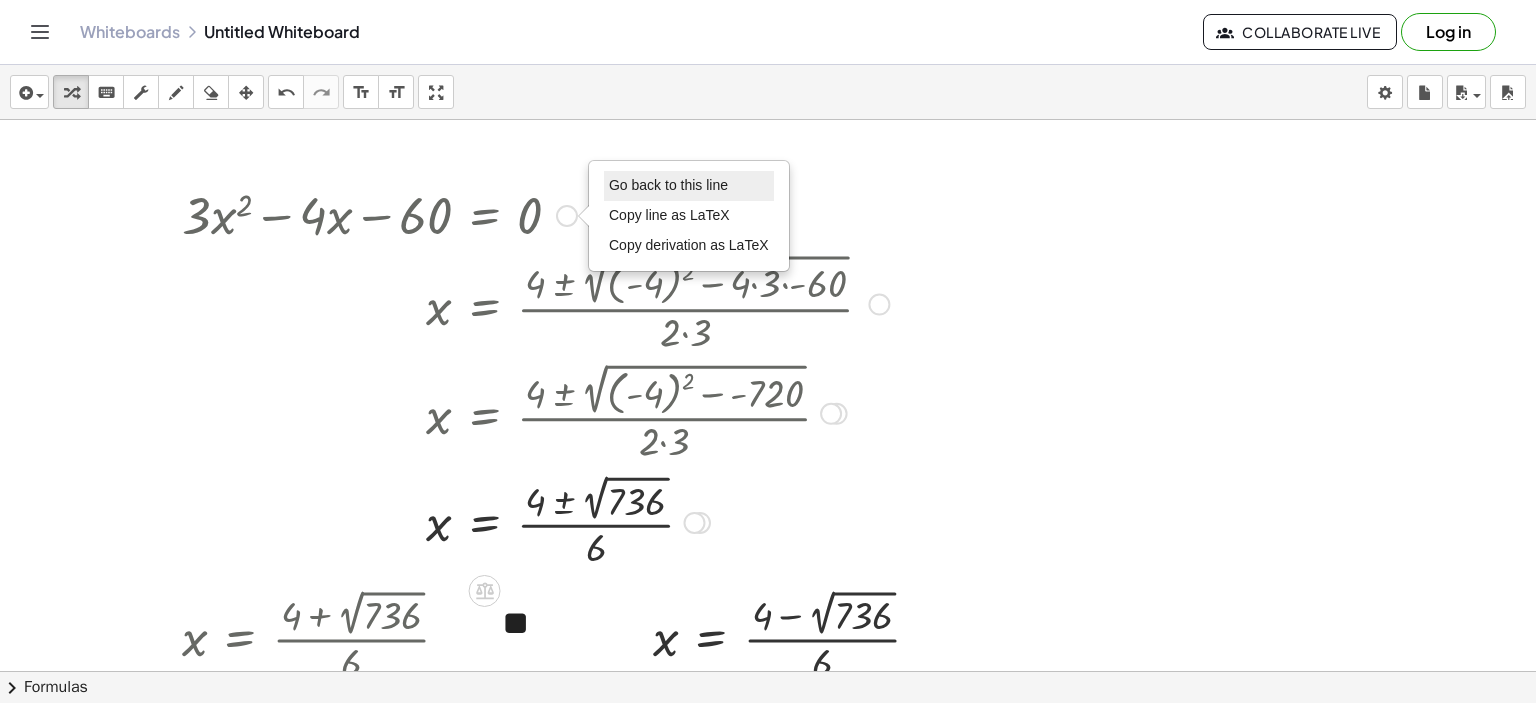 click on "Go back to this line" at bounding box center [668, 185] 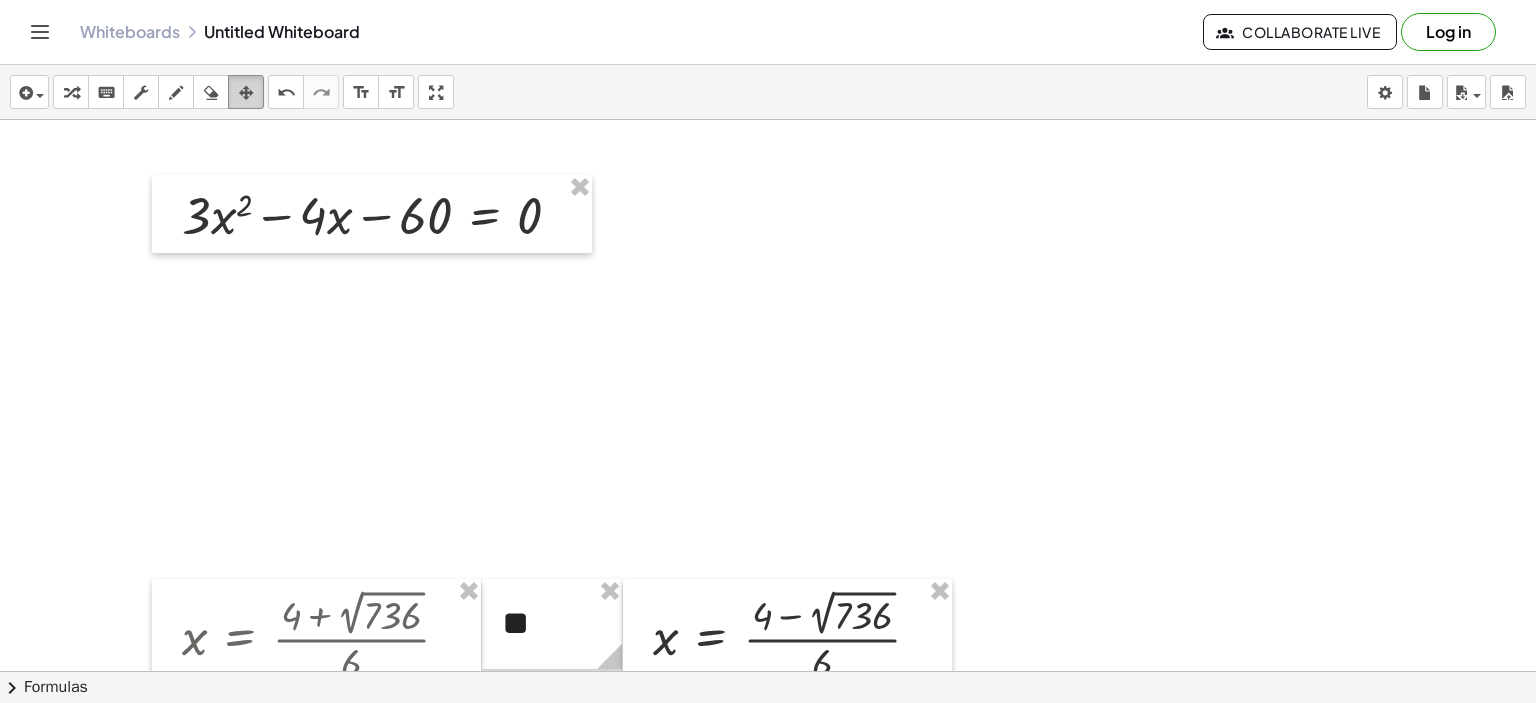 click at bounding box center (246, 93) 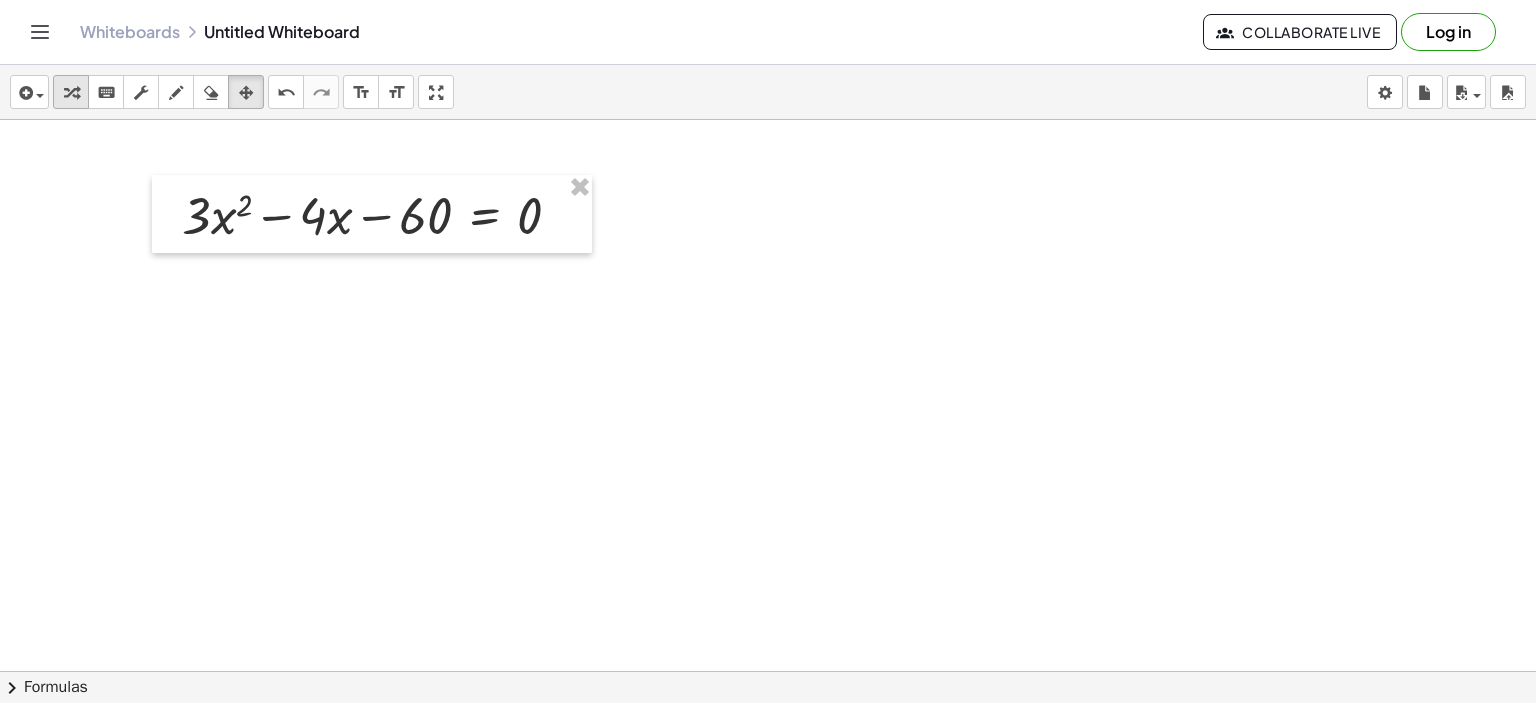 click at bounding box center (71, 93) 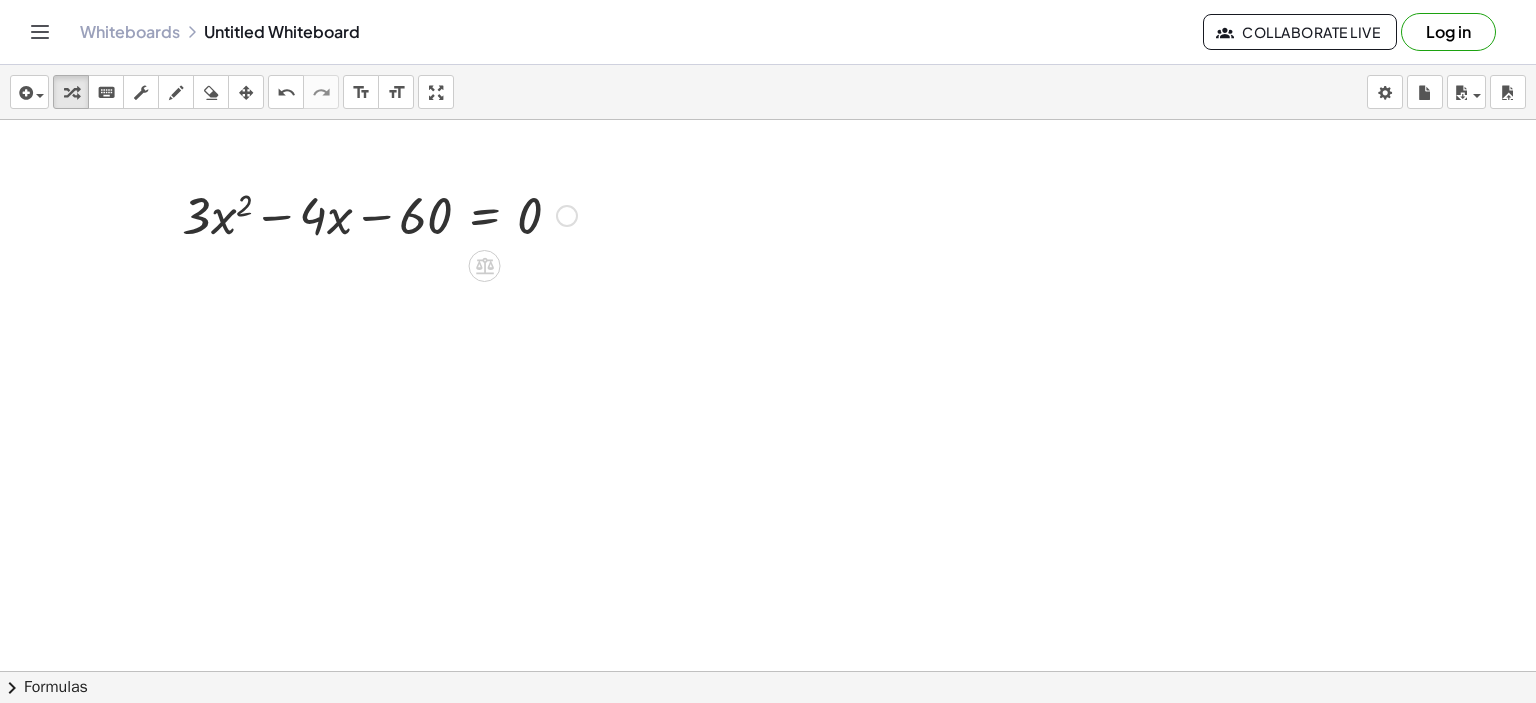 click on "Go back to this line Copy line as LaTeX Copy derivation as LaTeX" at bounding box center (567, 216) 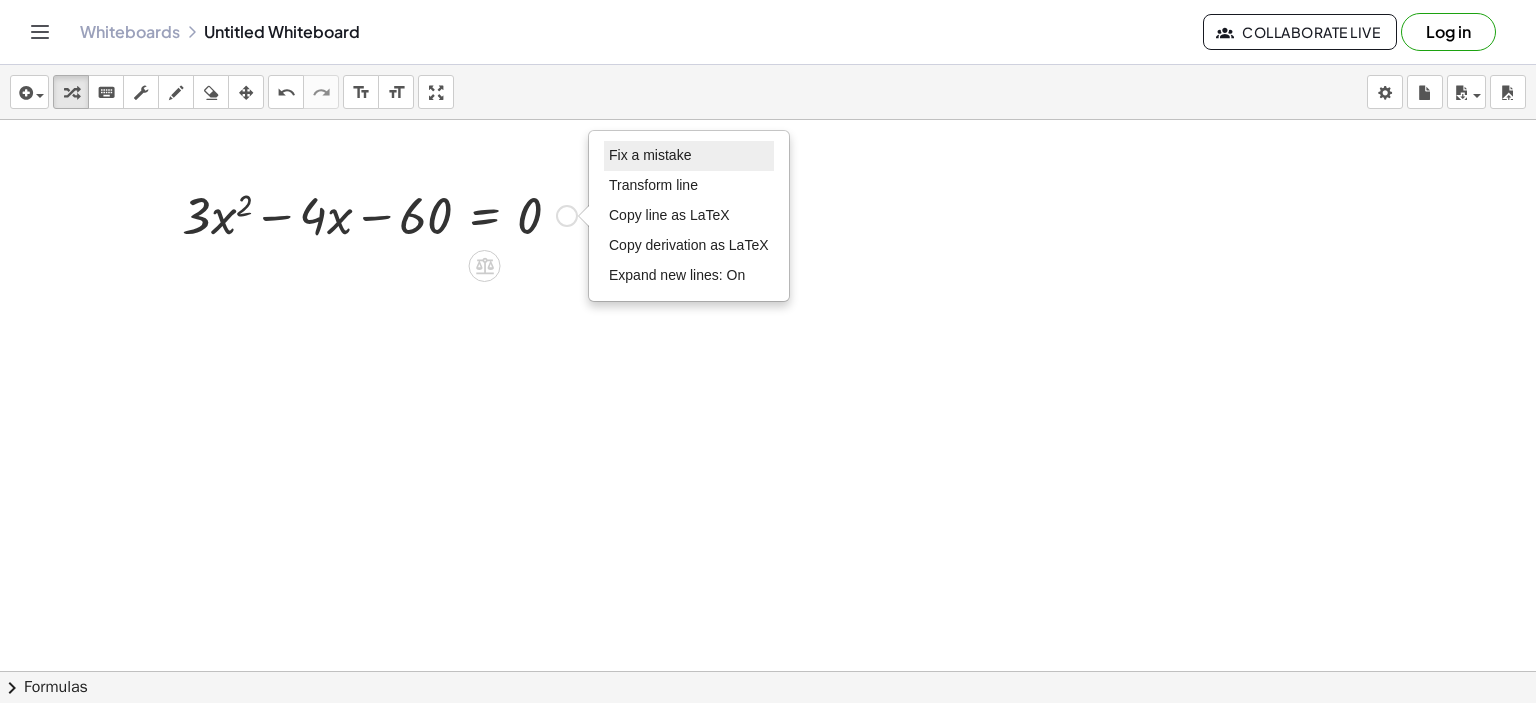 click on "Fix a mistake" at bounding box center [650, 155] 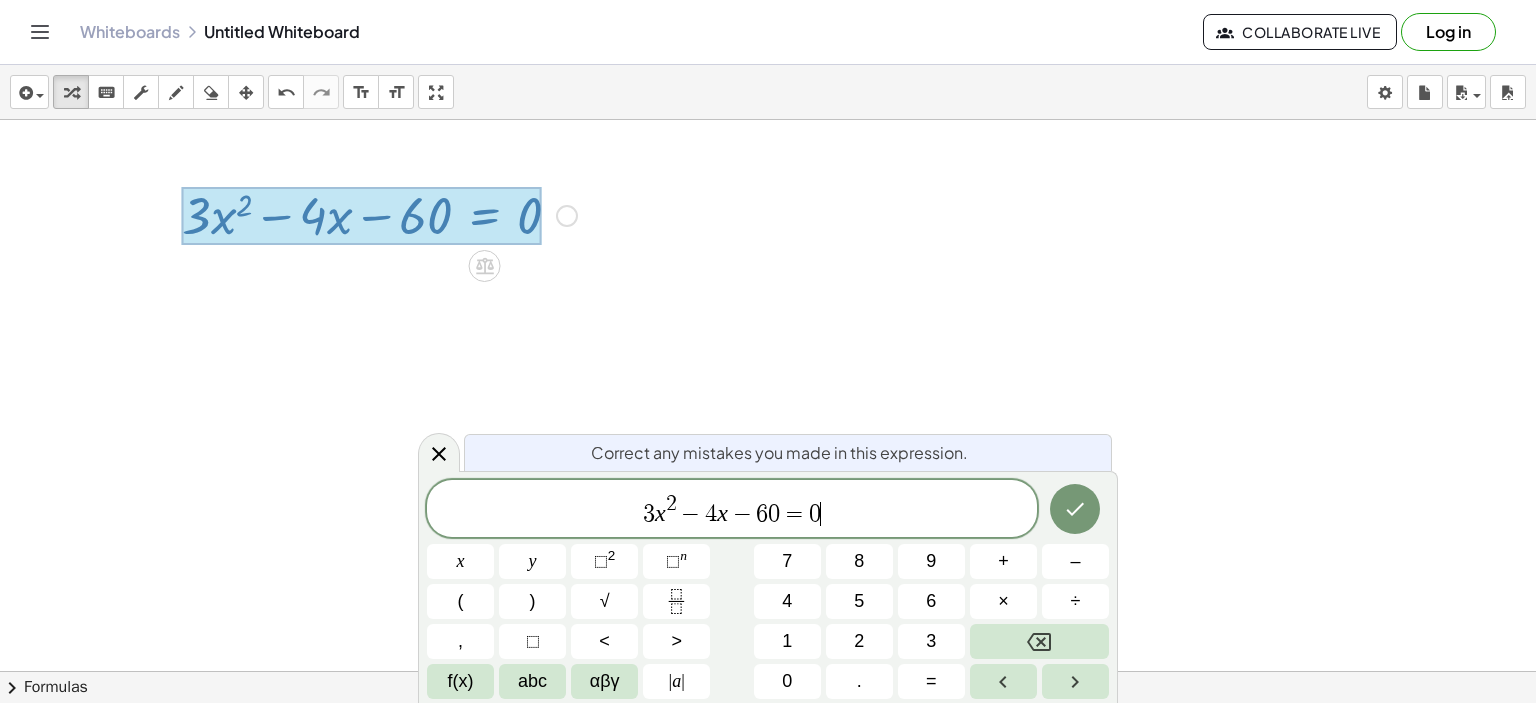 click on "=" at bounding box center (794, 514) 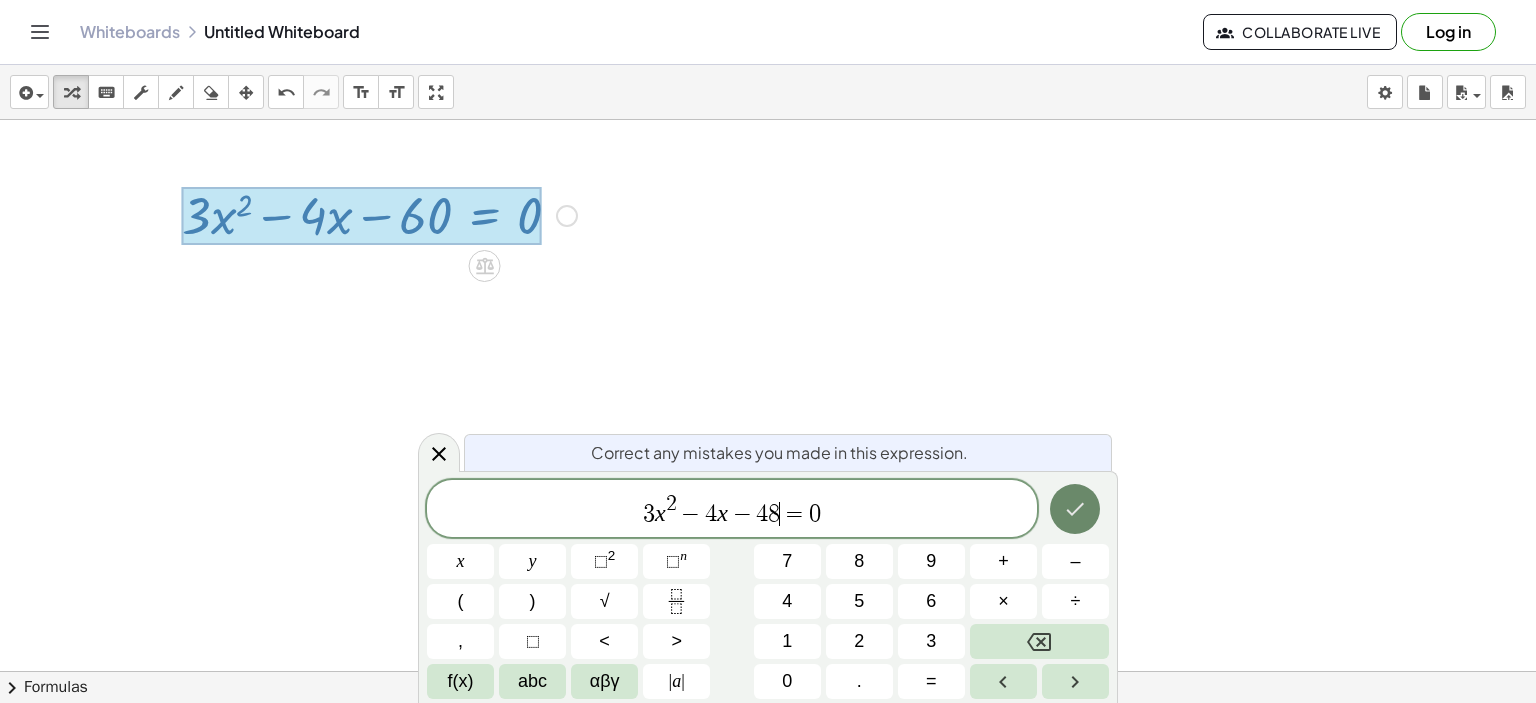 click 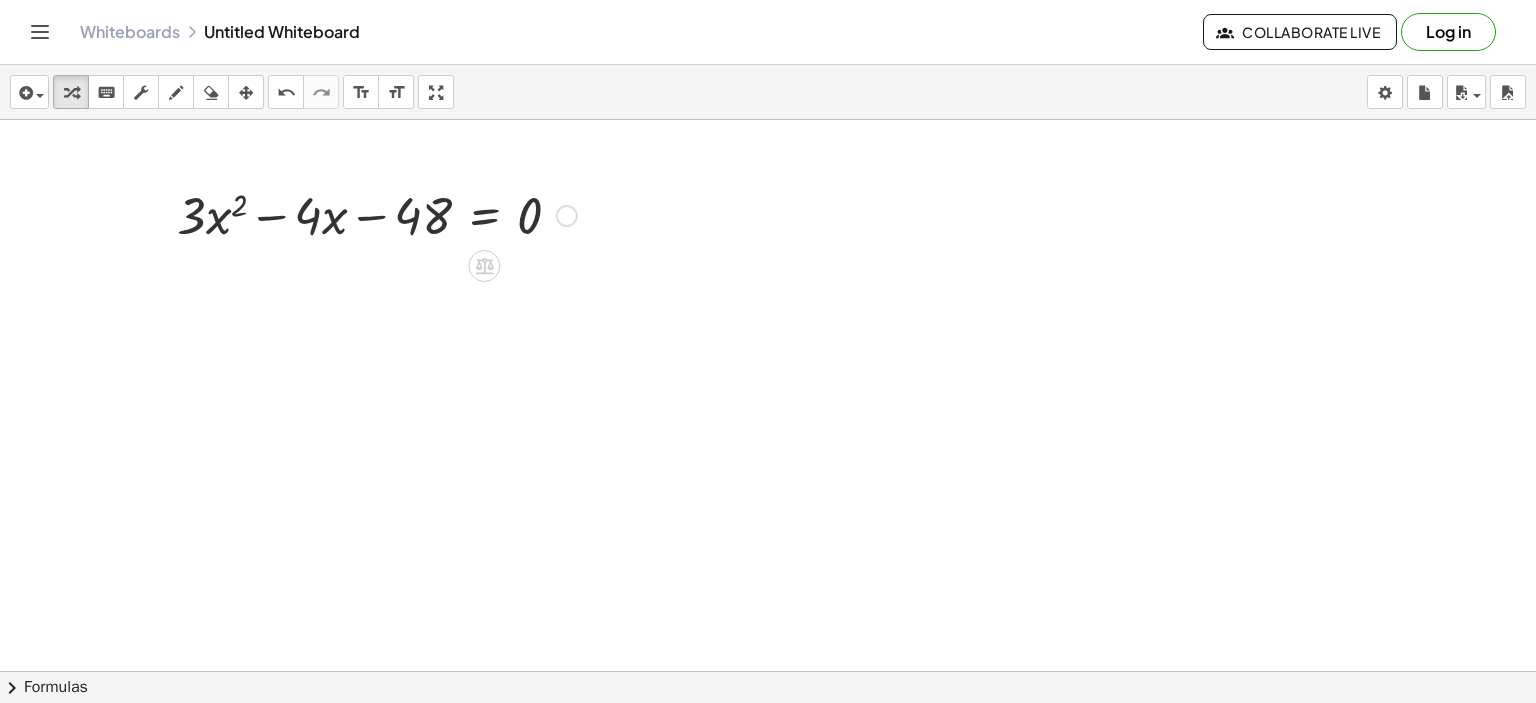 click on "chevron_right" at bounding box center (12, 688) 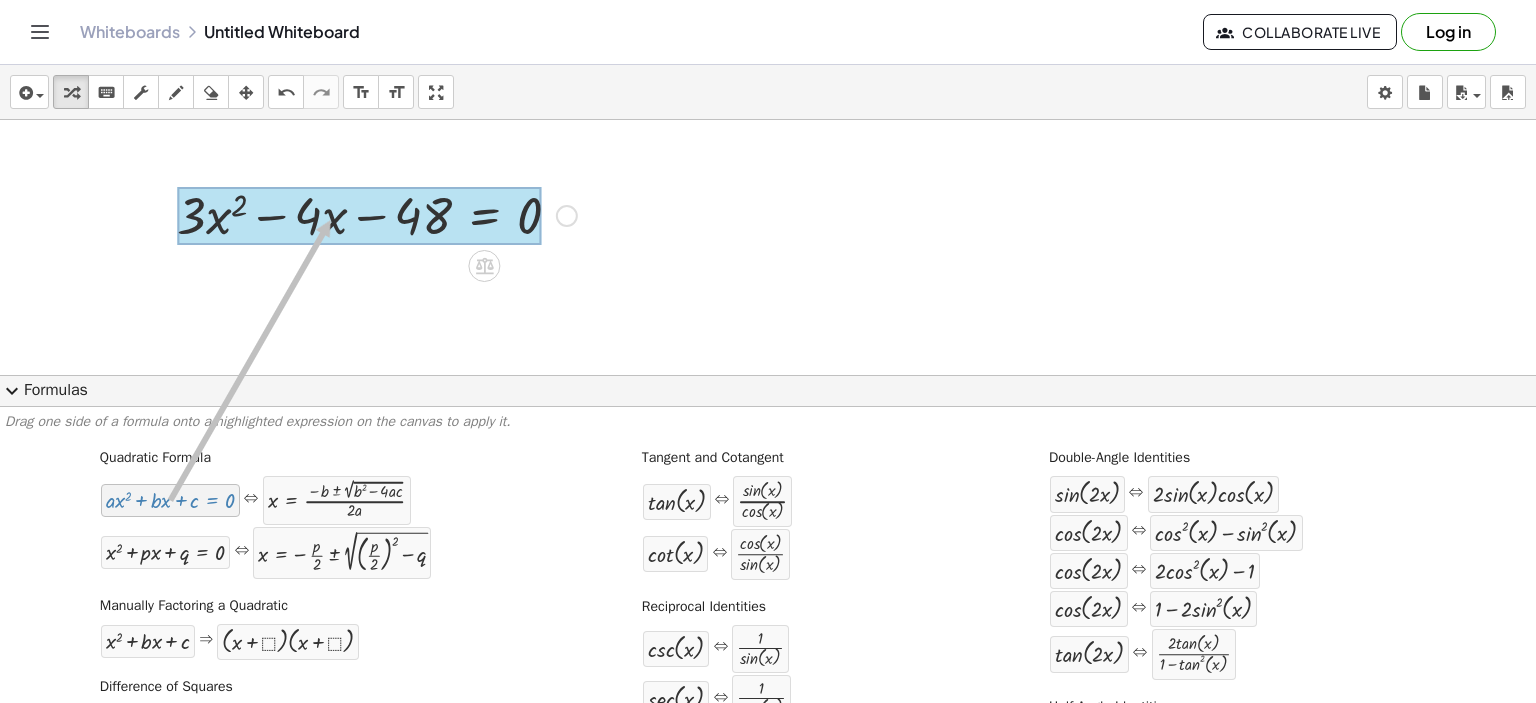 drag, startPoint x: 154, startPoint y: 507, endPoint x: 328, endPoint y: 220, distance: 335.62628 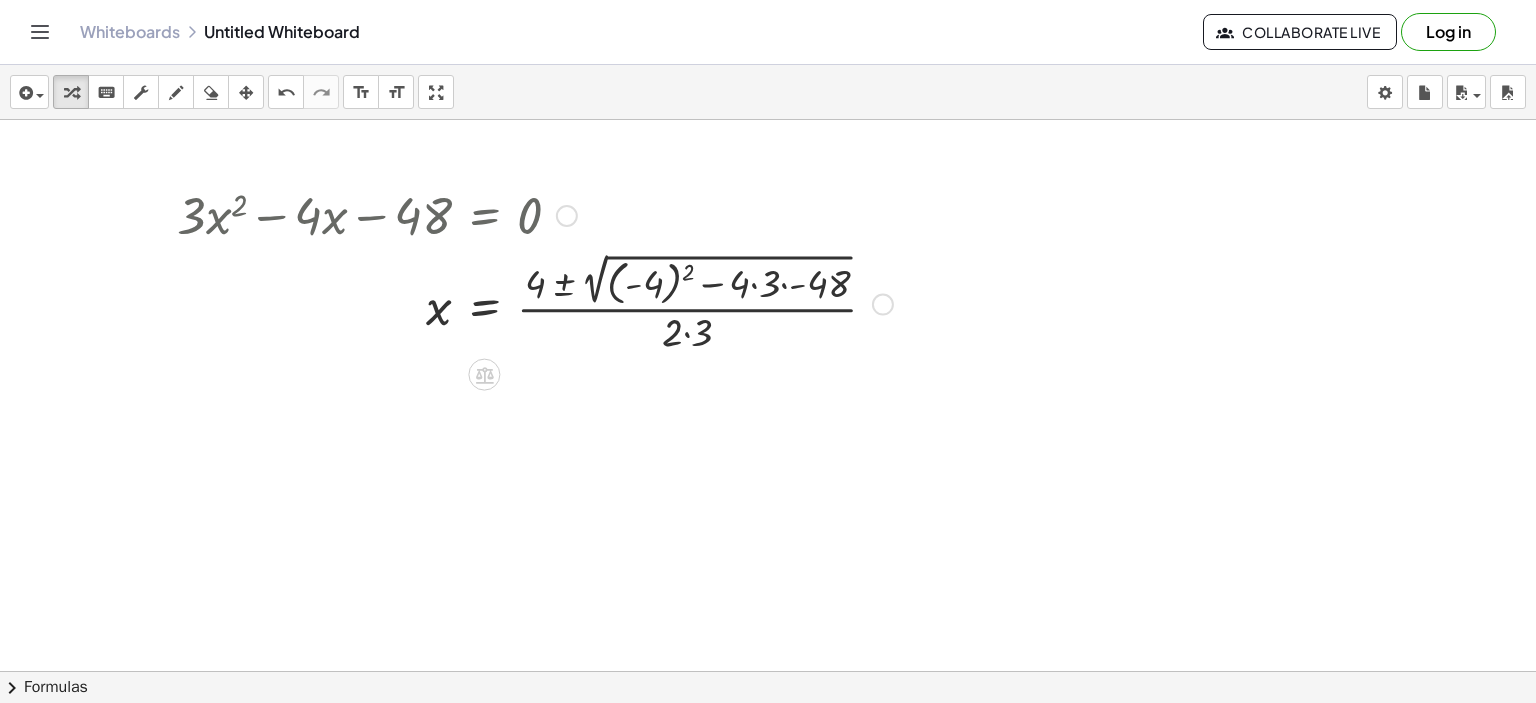 click at bounding box center [535, 302] 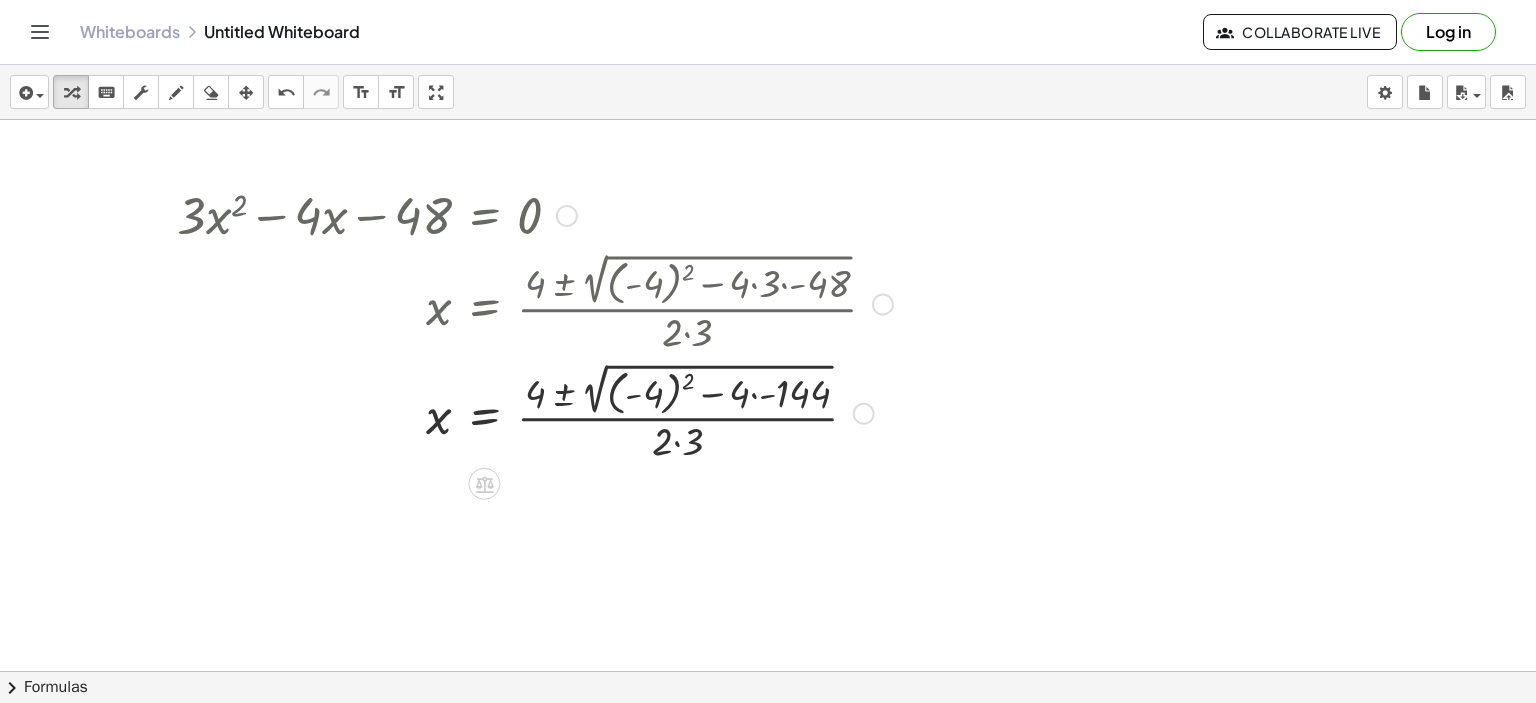 click at bounding box center [535, 411] 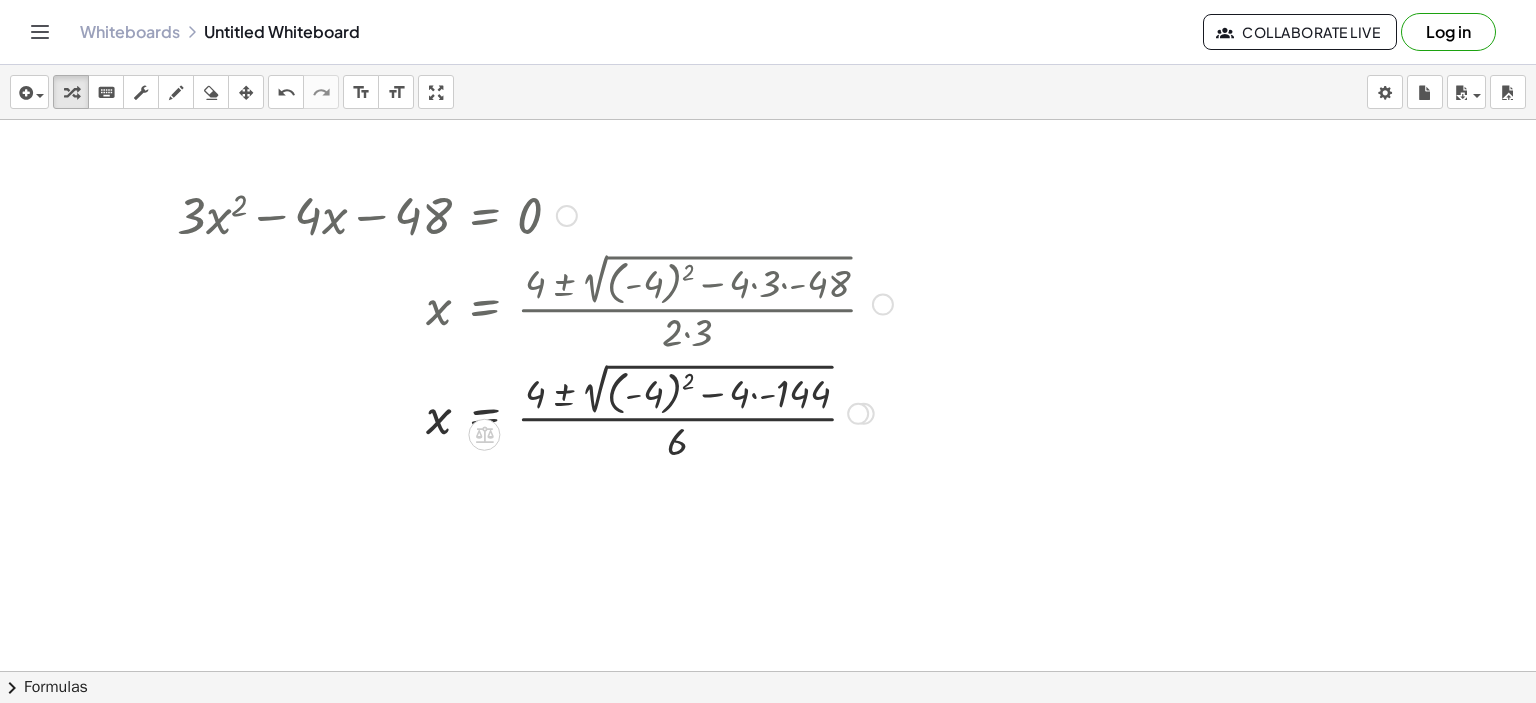 click at bounding box center [535, 411] 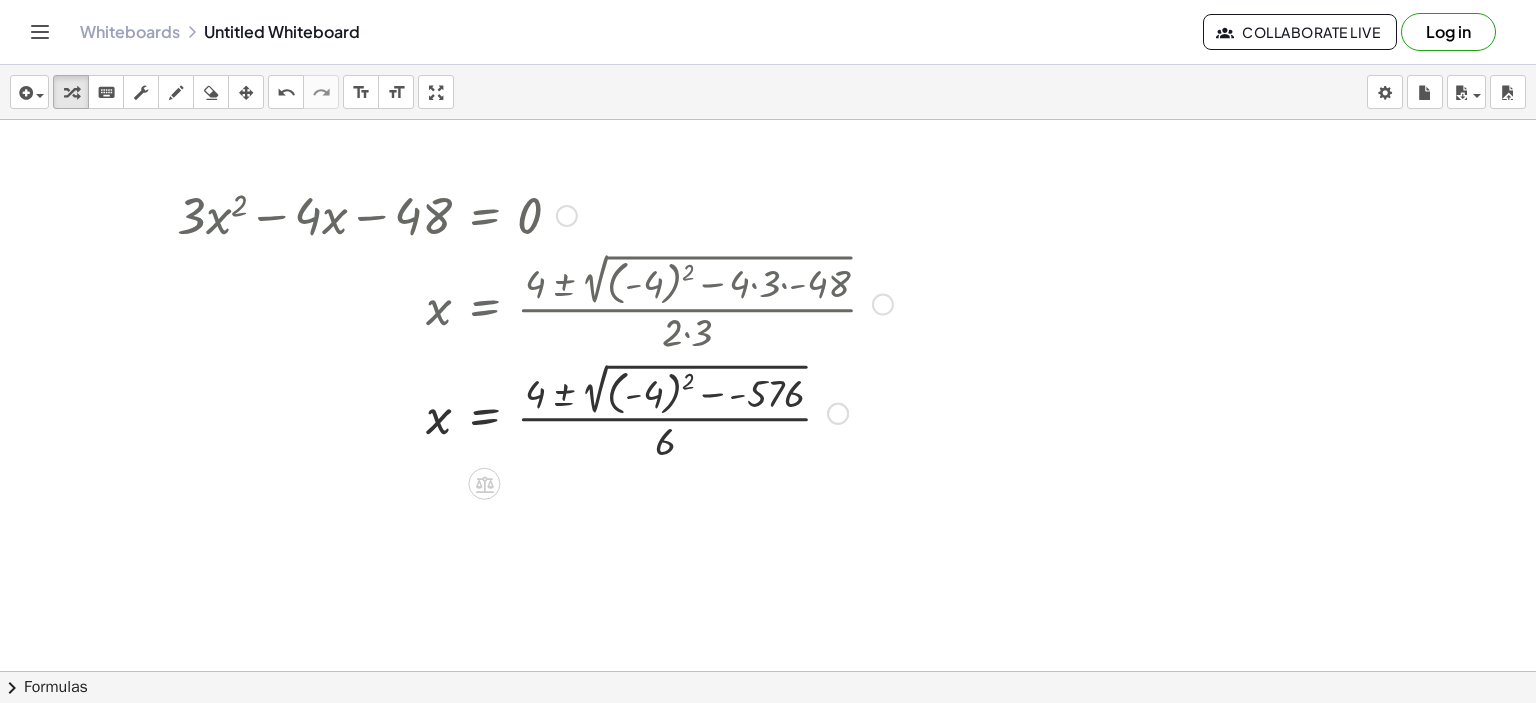 click at bounding box center [535, 411] 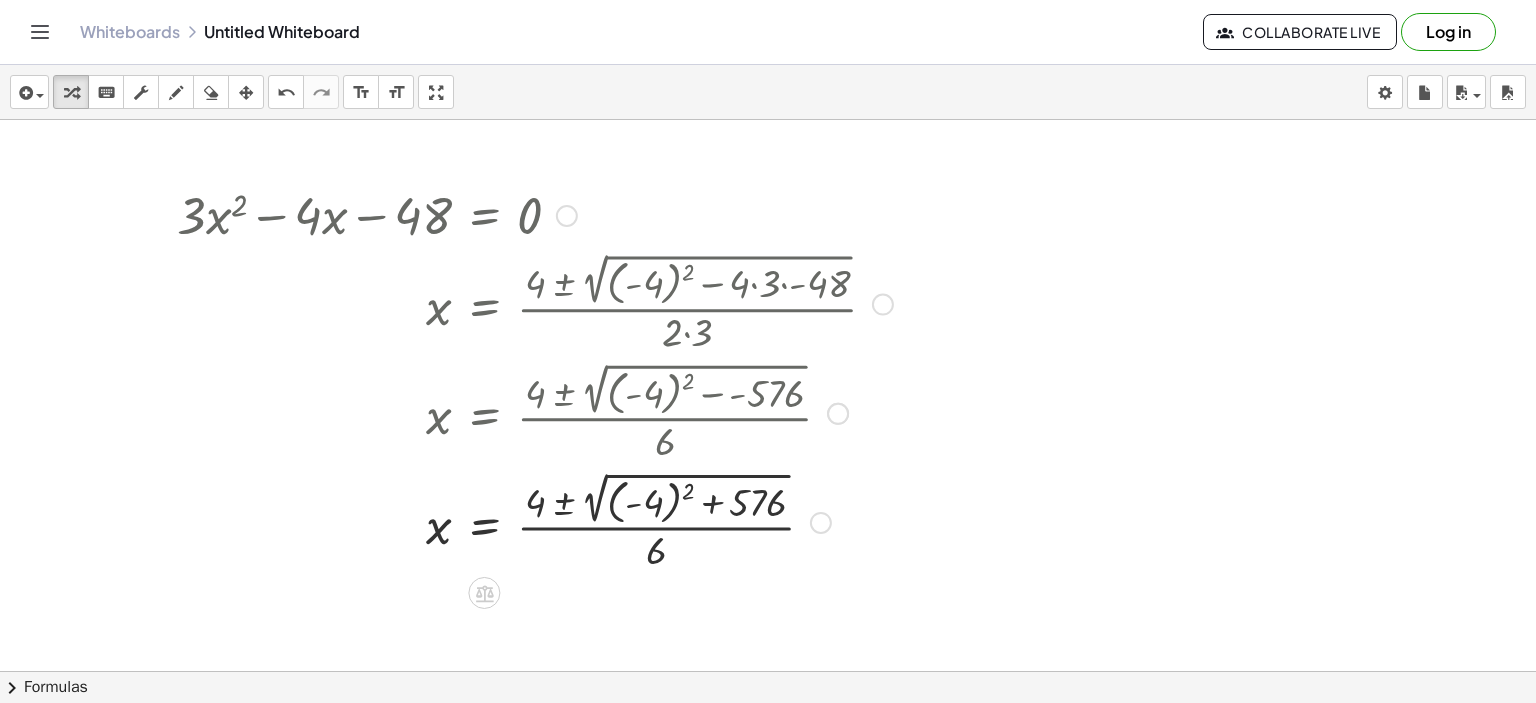 click at bounding box center (535, 520) 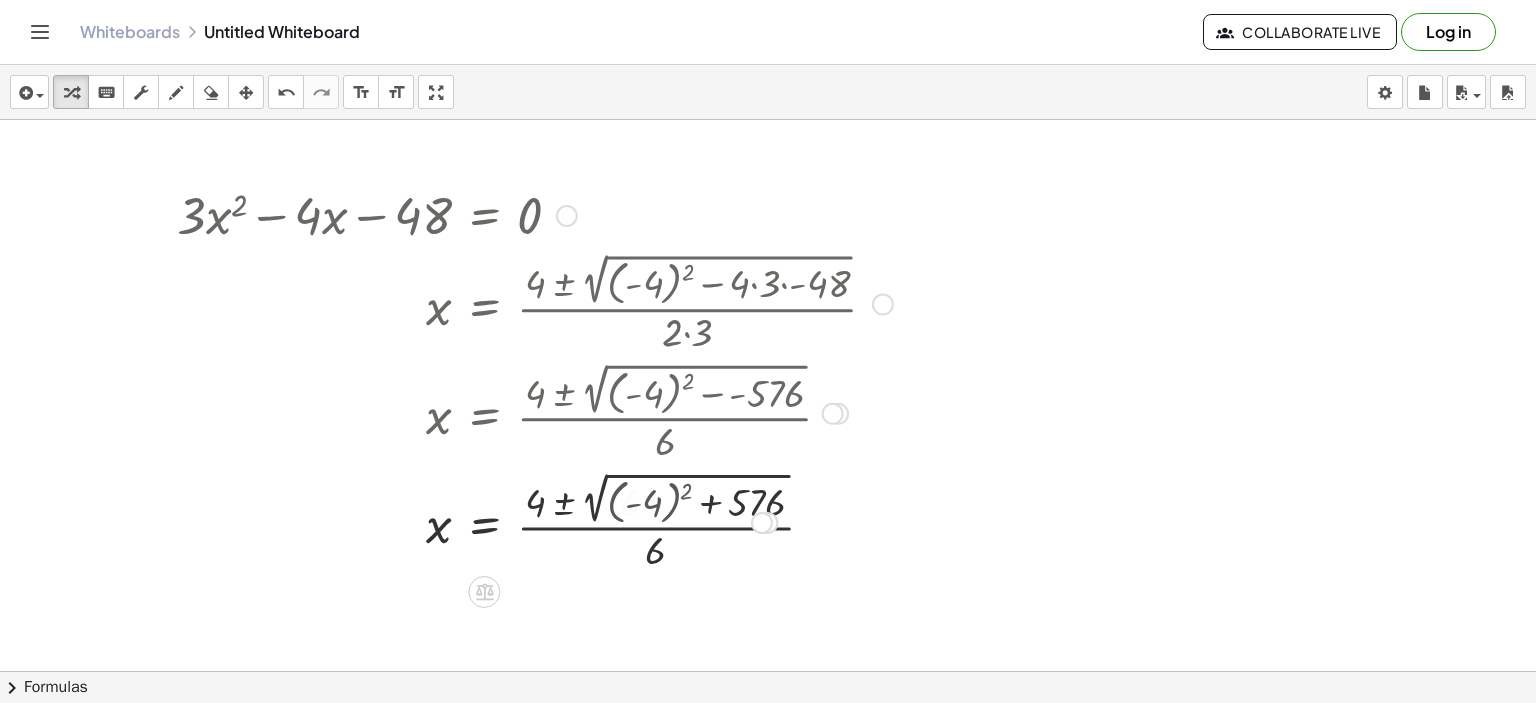 click at bounding box center [535, 520] 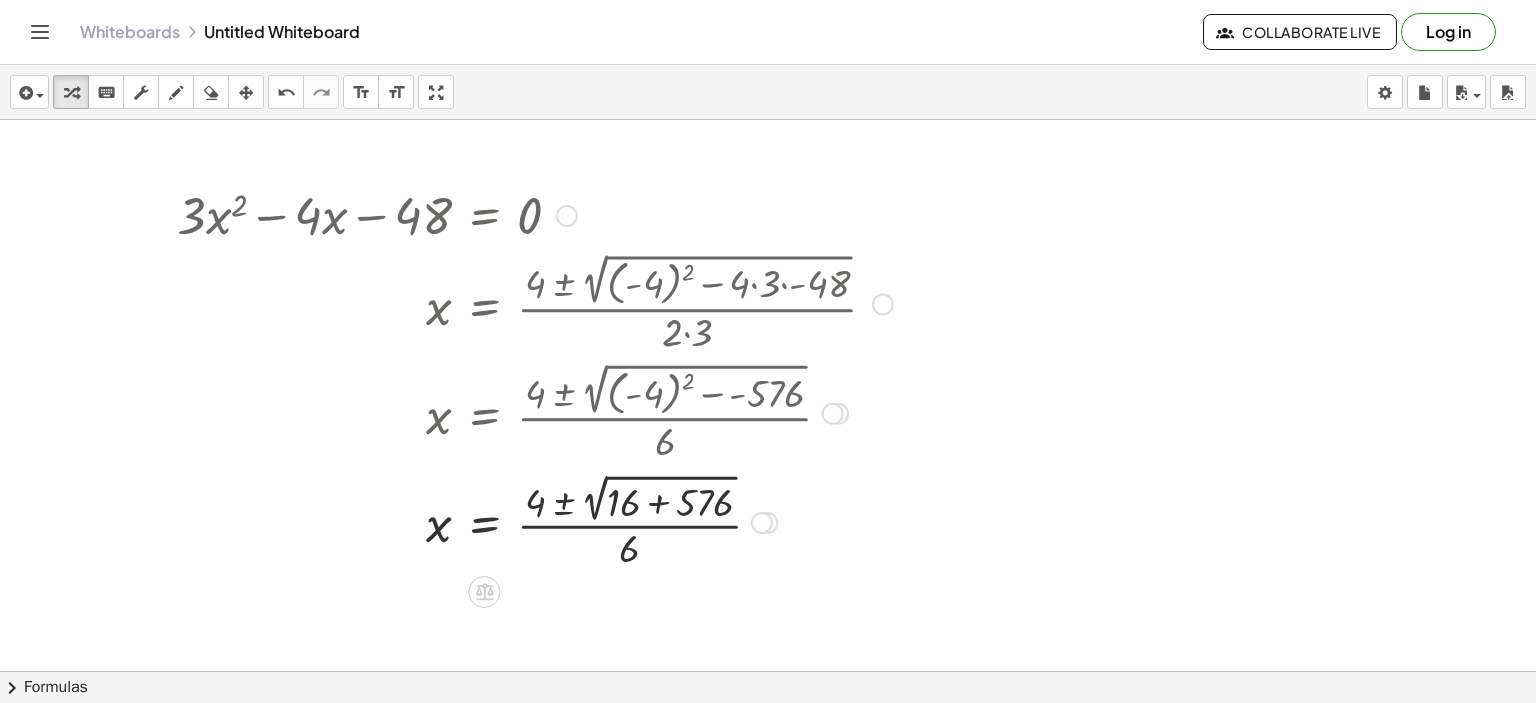 click at bounding box center [535, 520] 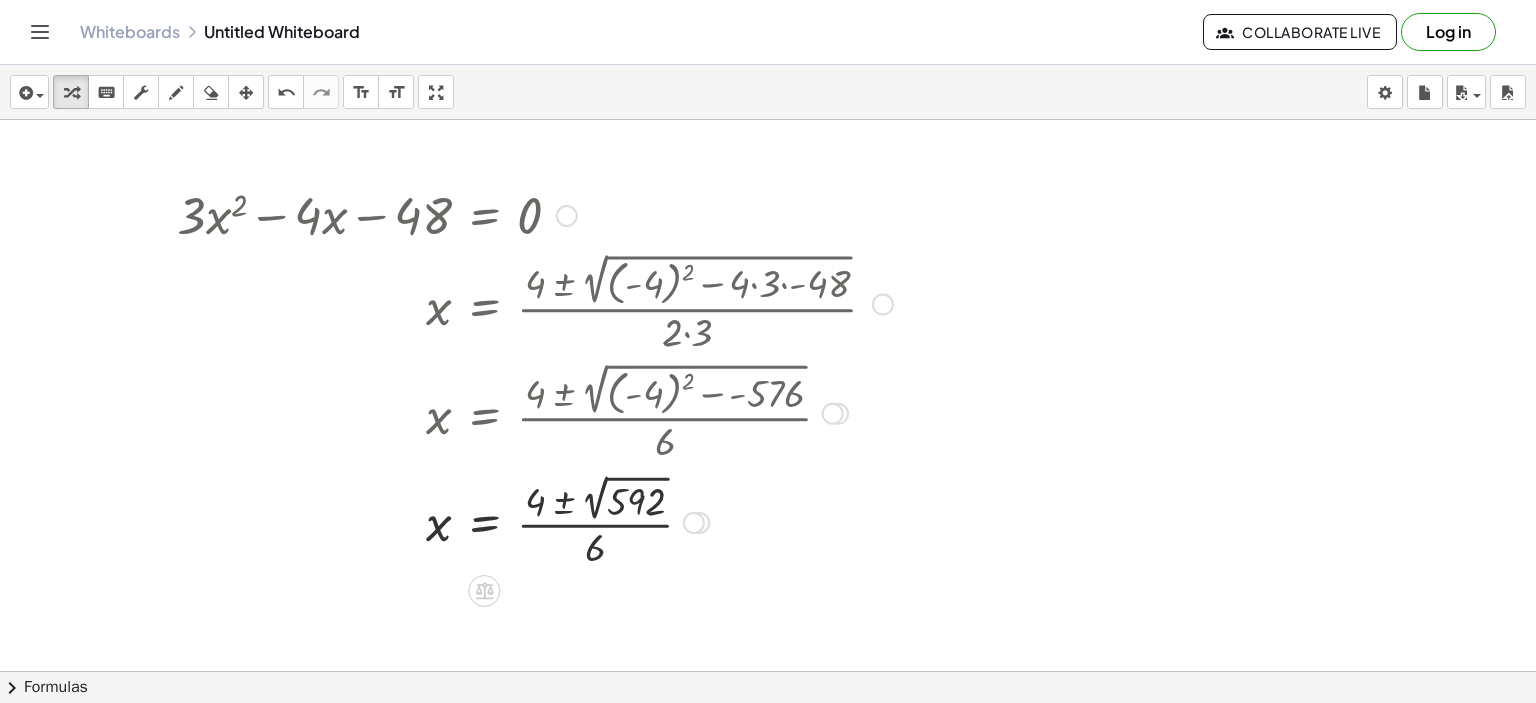 click at bounding box center (535, 521) 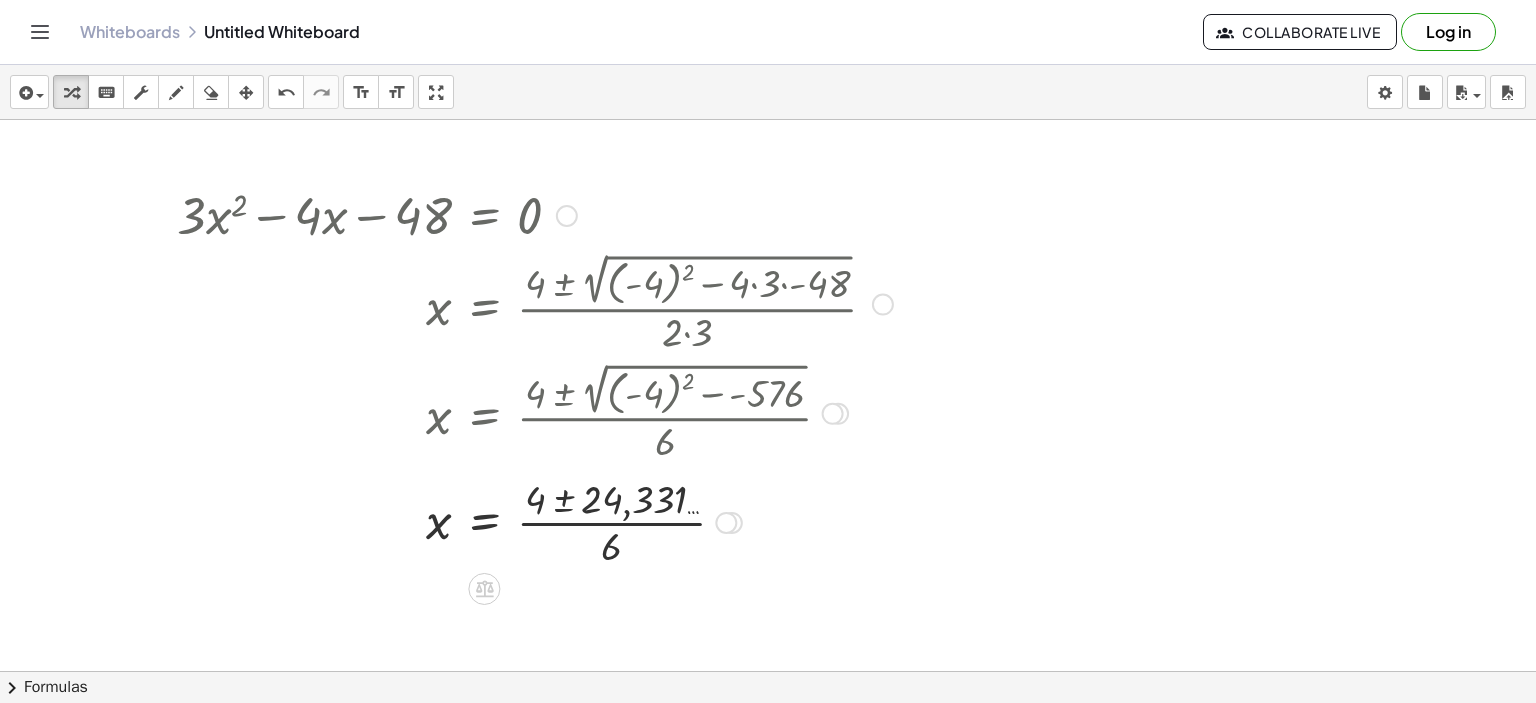 click at bounding box center [567, 216] 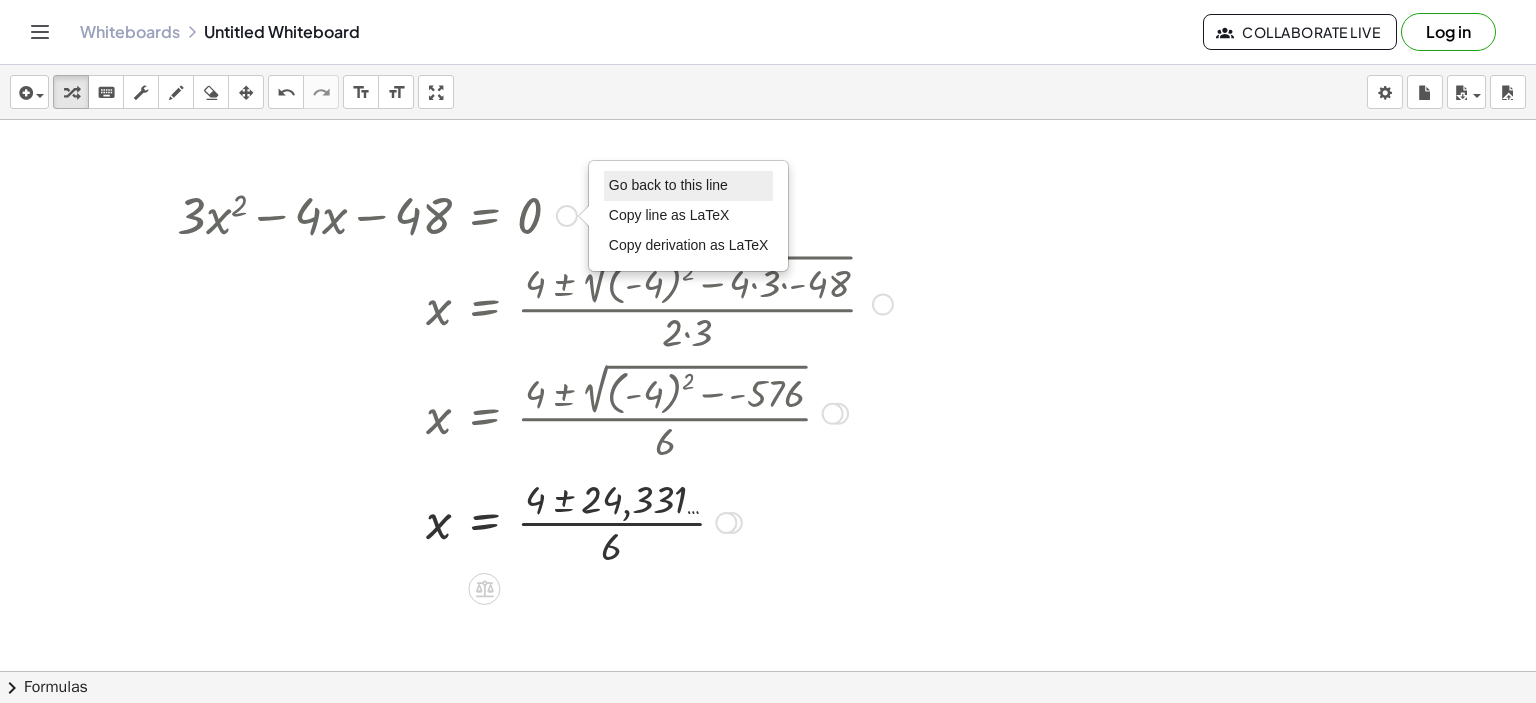 click on "Go back to this line" at bounding box center (668, 185) 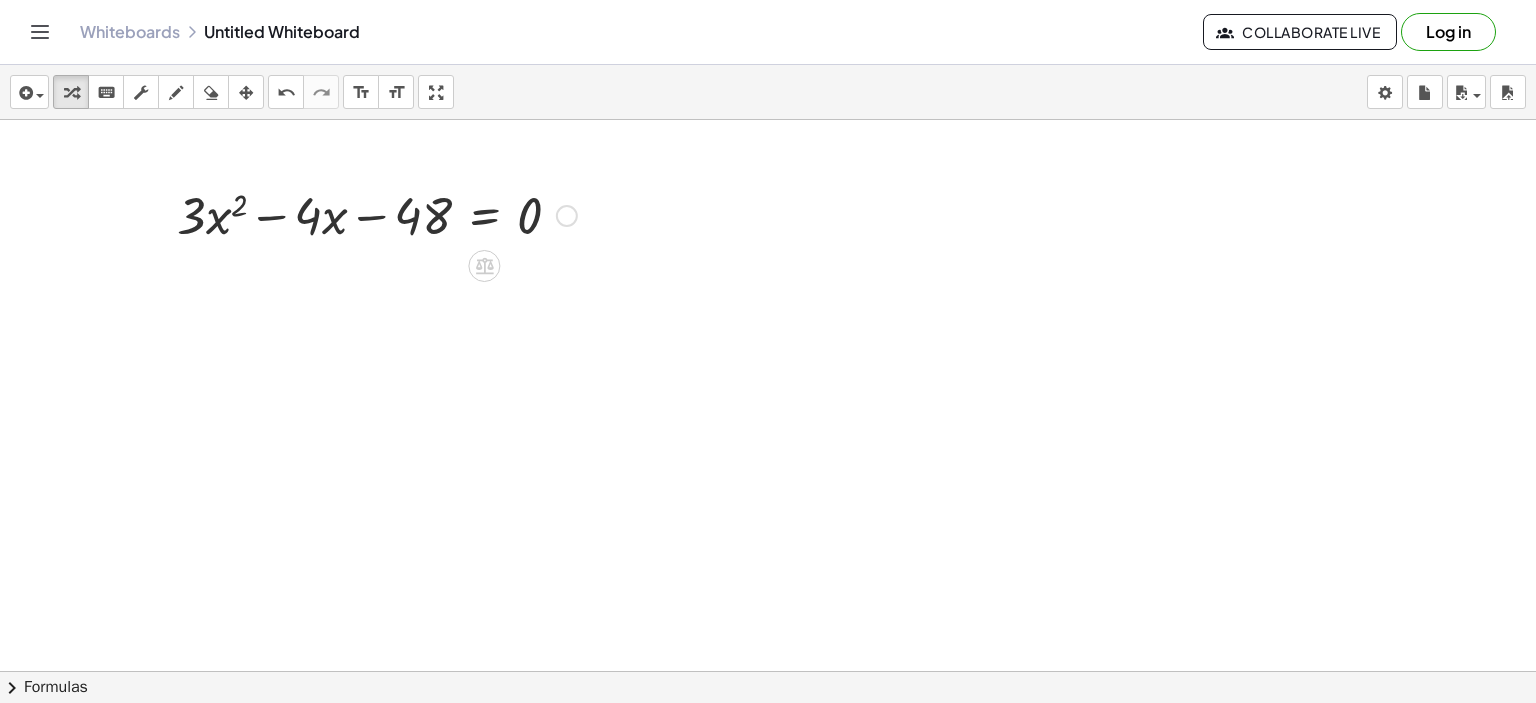 click on "Go back to this line Copy line as LaTeX Copy derivation as LaTeX" at bounding box center (567, 216) 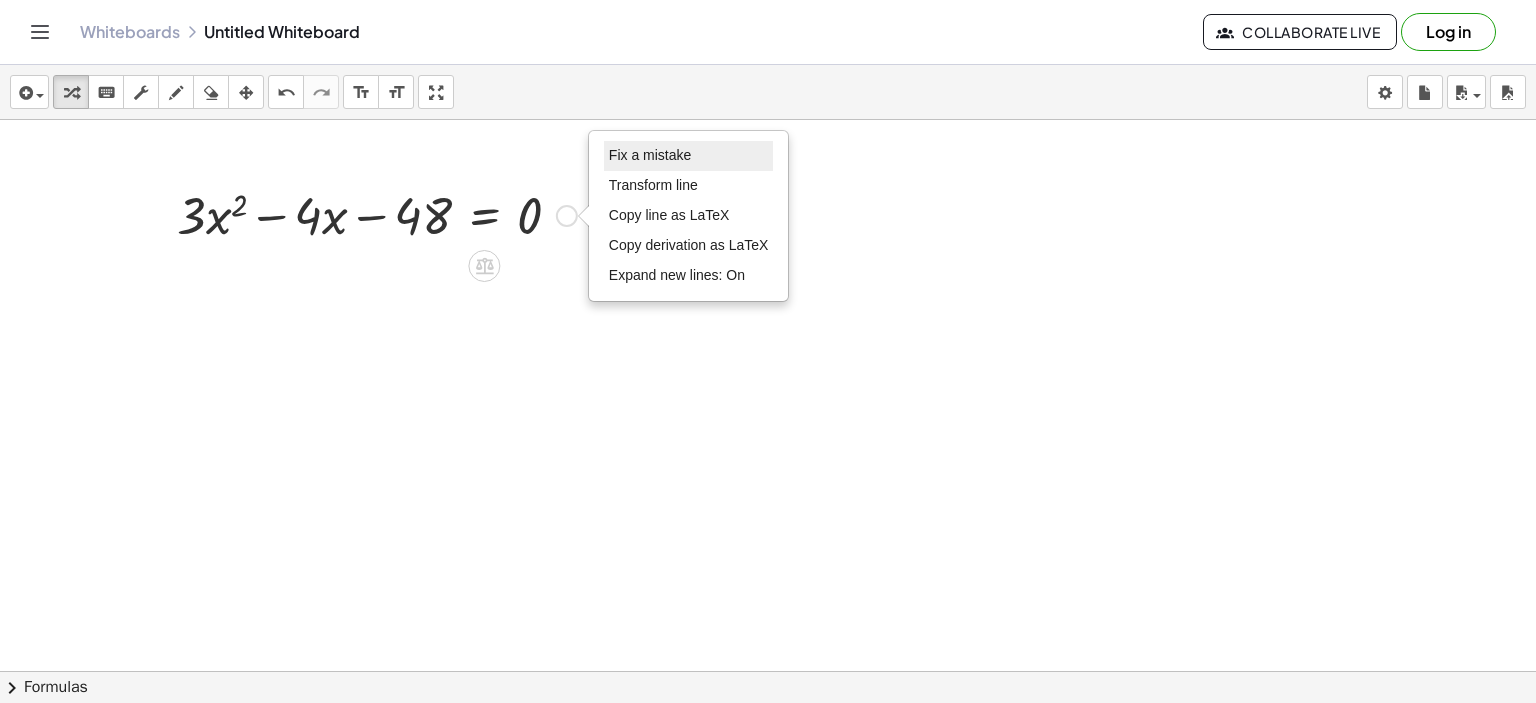 click on "Fix a mistake" at bounding box center (650, 155) 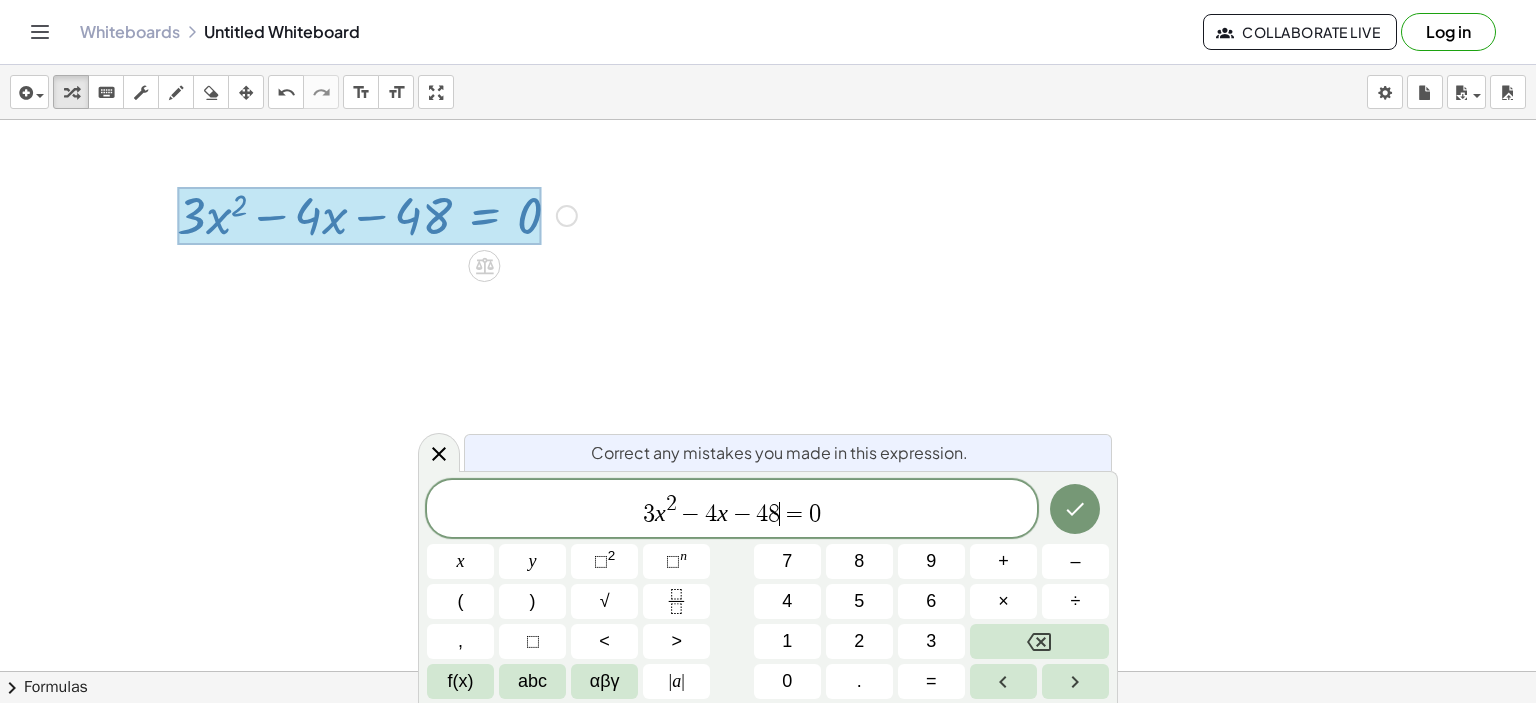 click on "8" at bounding box center (774, 514) 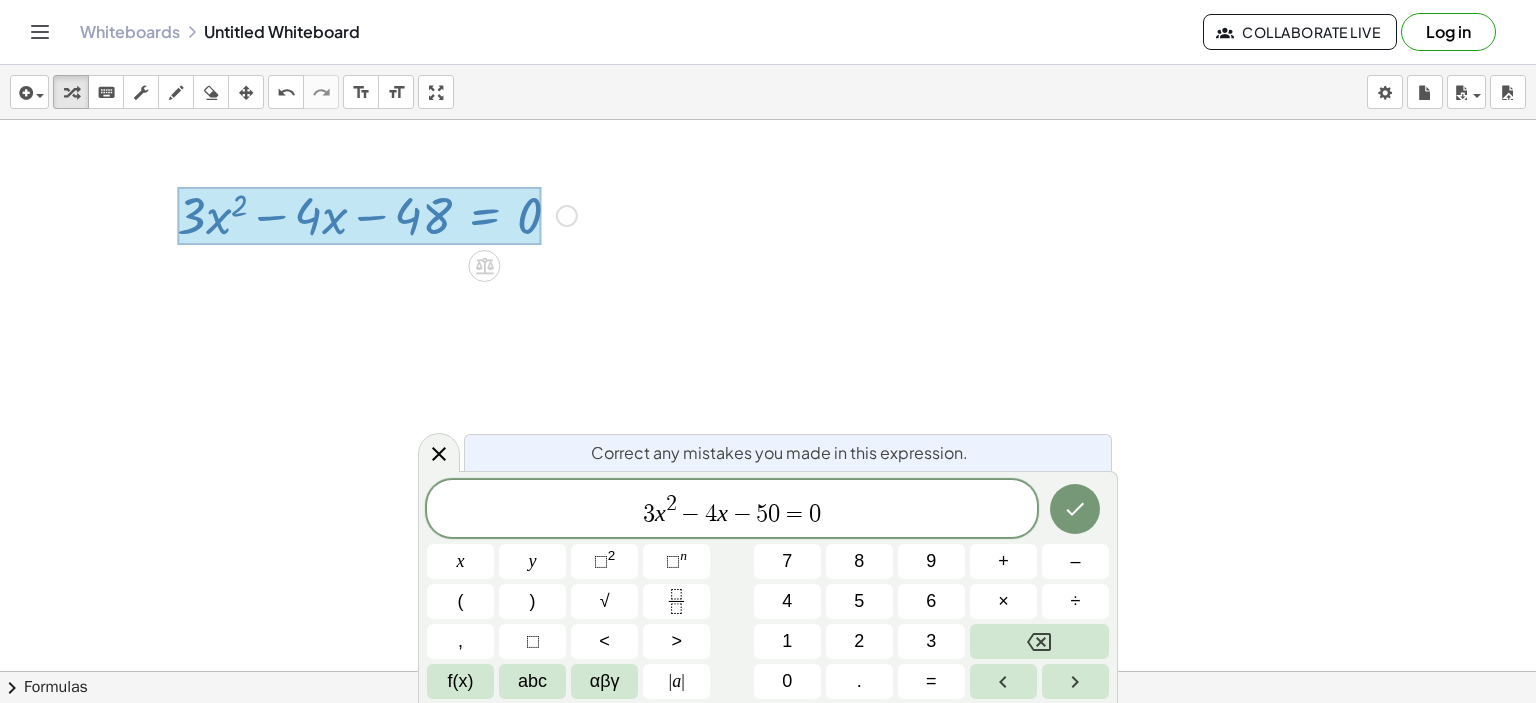 click on "3 x 2 − 4 x − 5 0 ​ = 0" at bounding box center (732, 510) 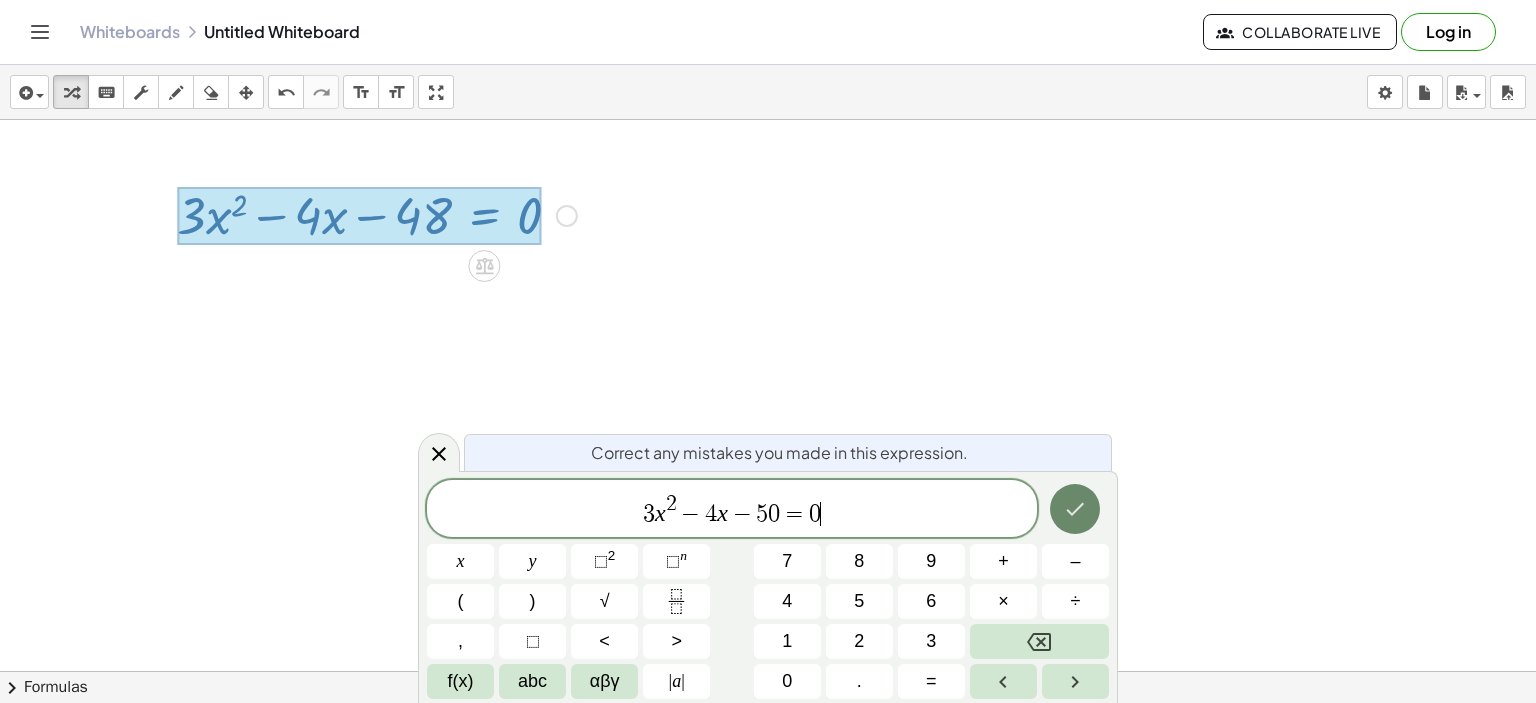 click 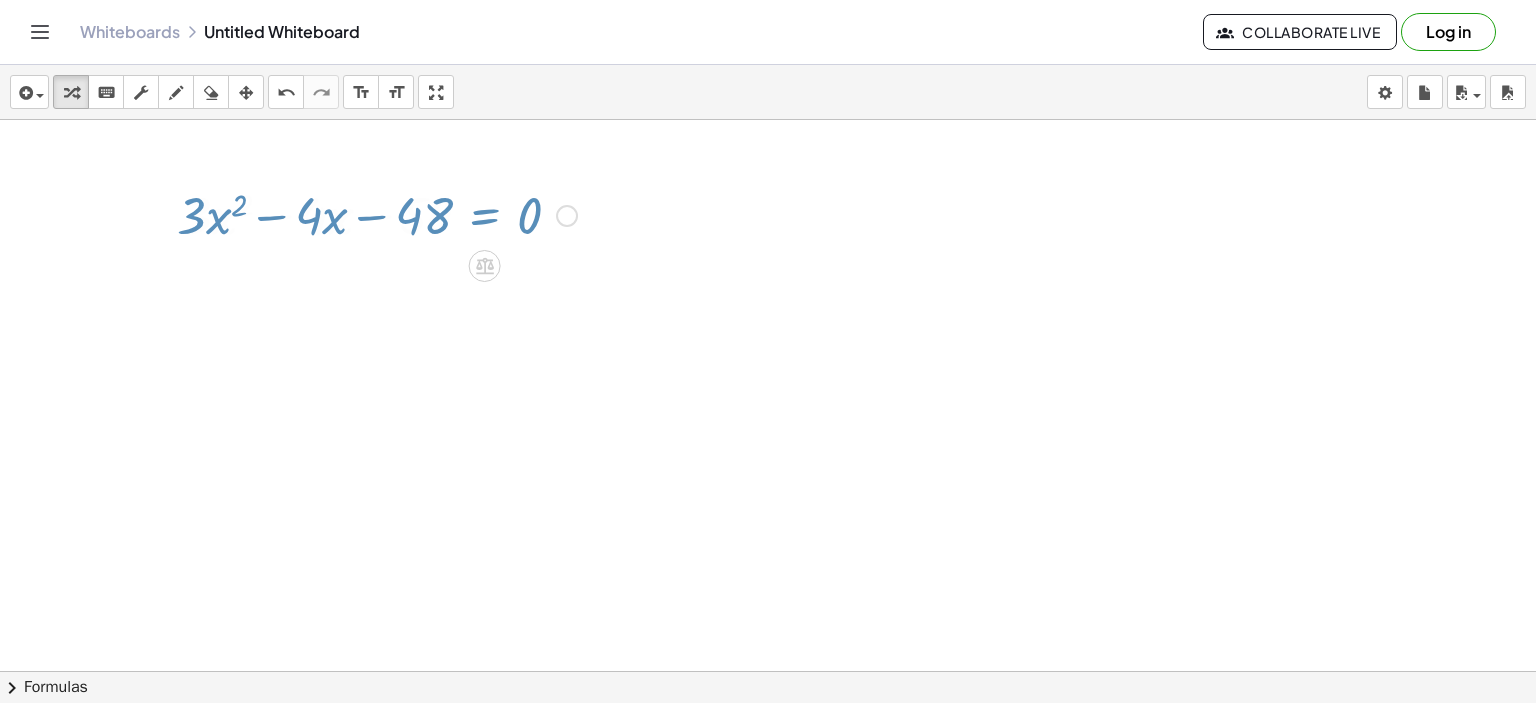 click at bounding box center (768, 717) 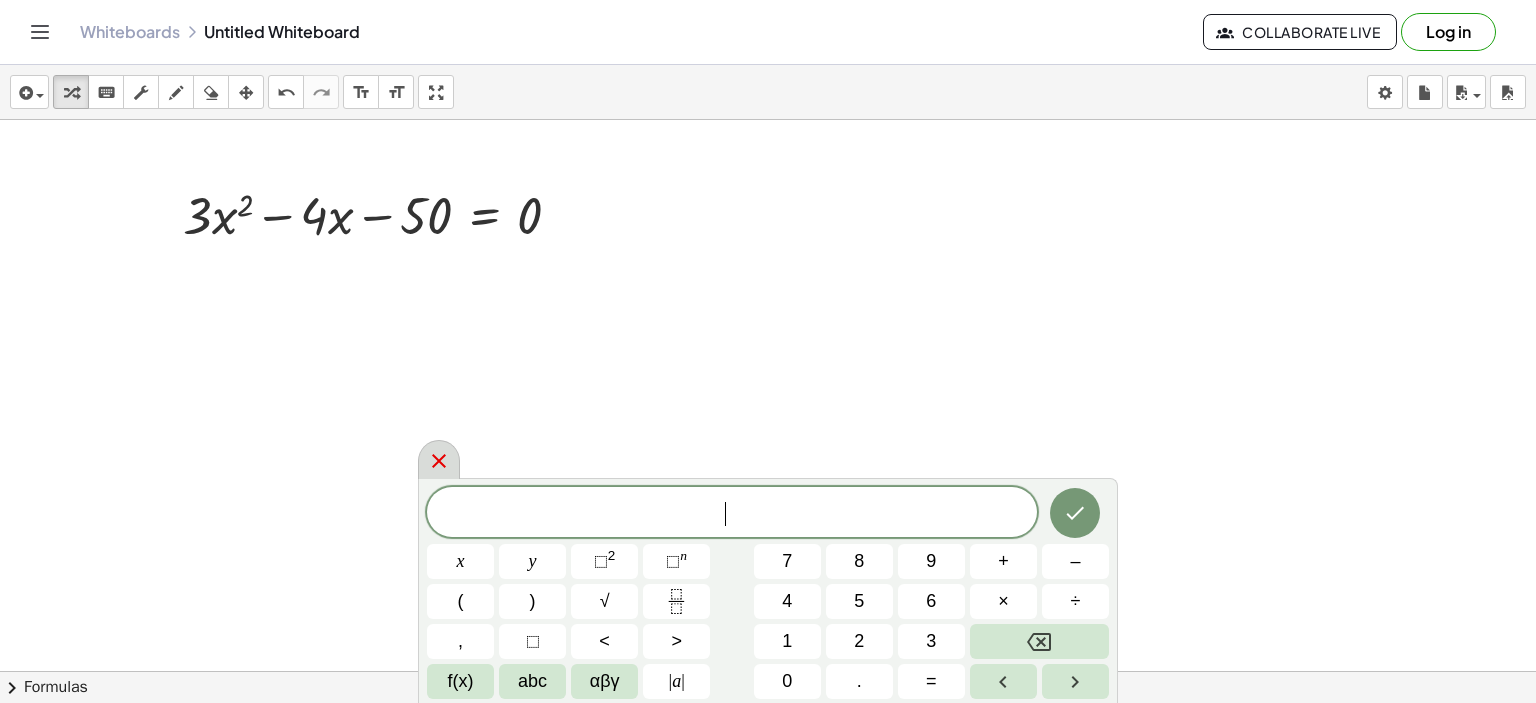 click 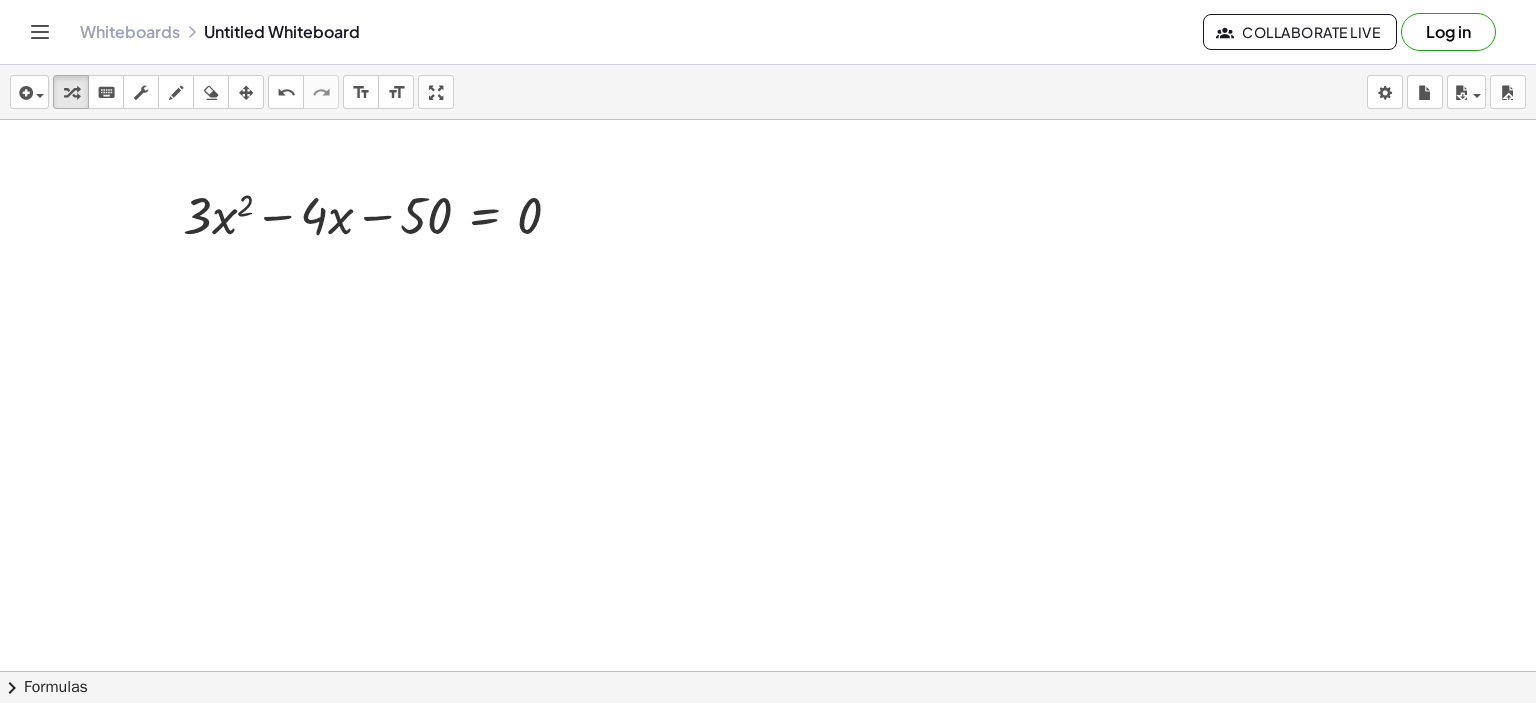 click on "chevron_right" at bounding box center (12, 688) 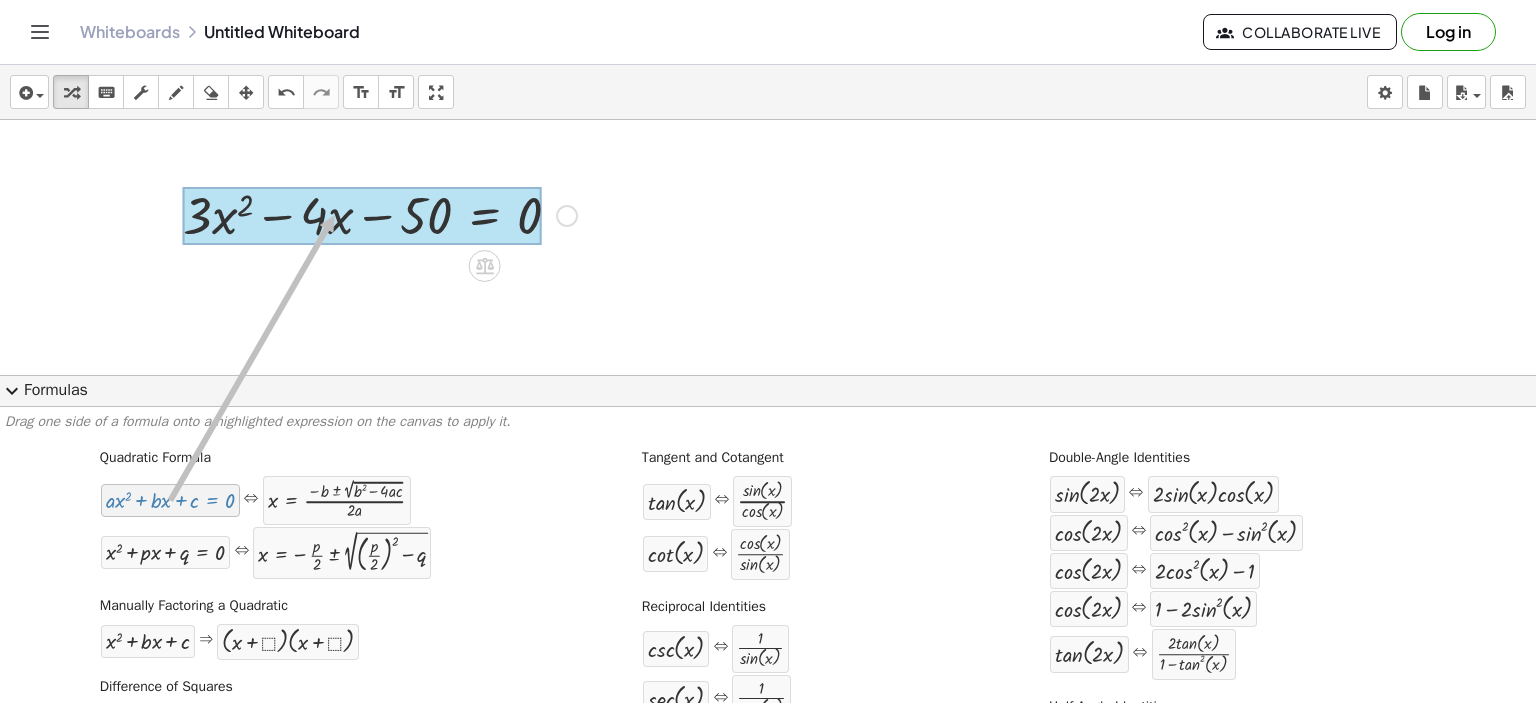 drag, startPoint x: 175, startPoint y: 503, endPoint x: 332, endPoint y: 215, distance: 328.01373 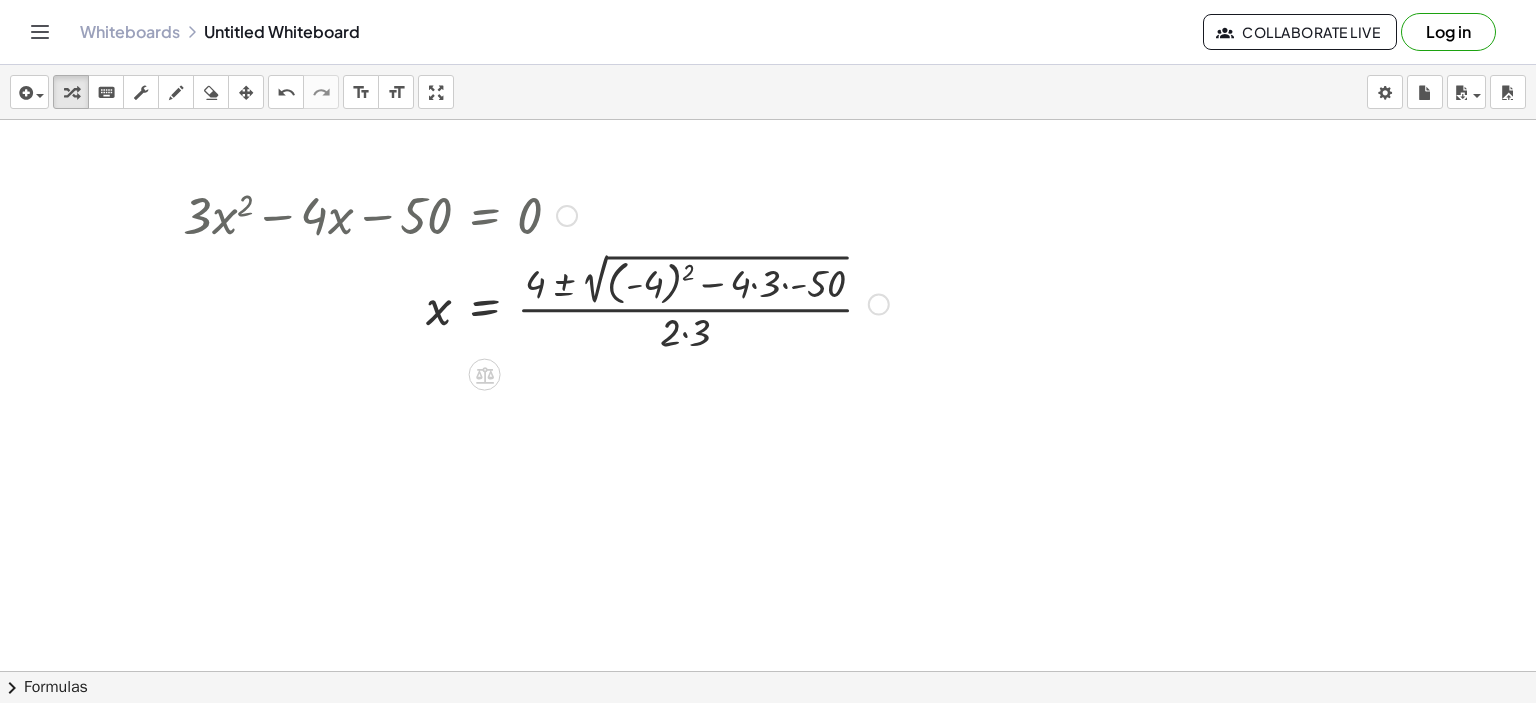 click at bounding box center [536, 302] 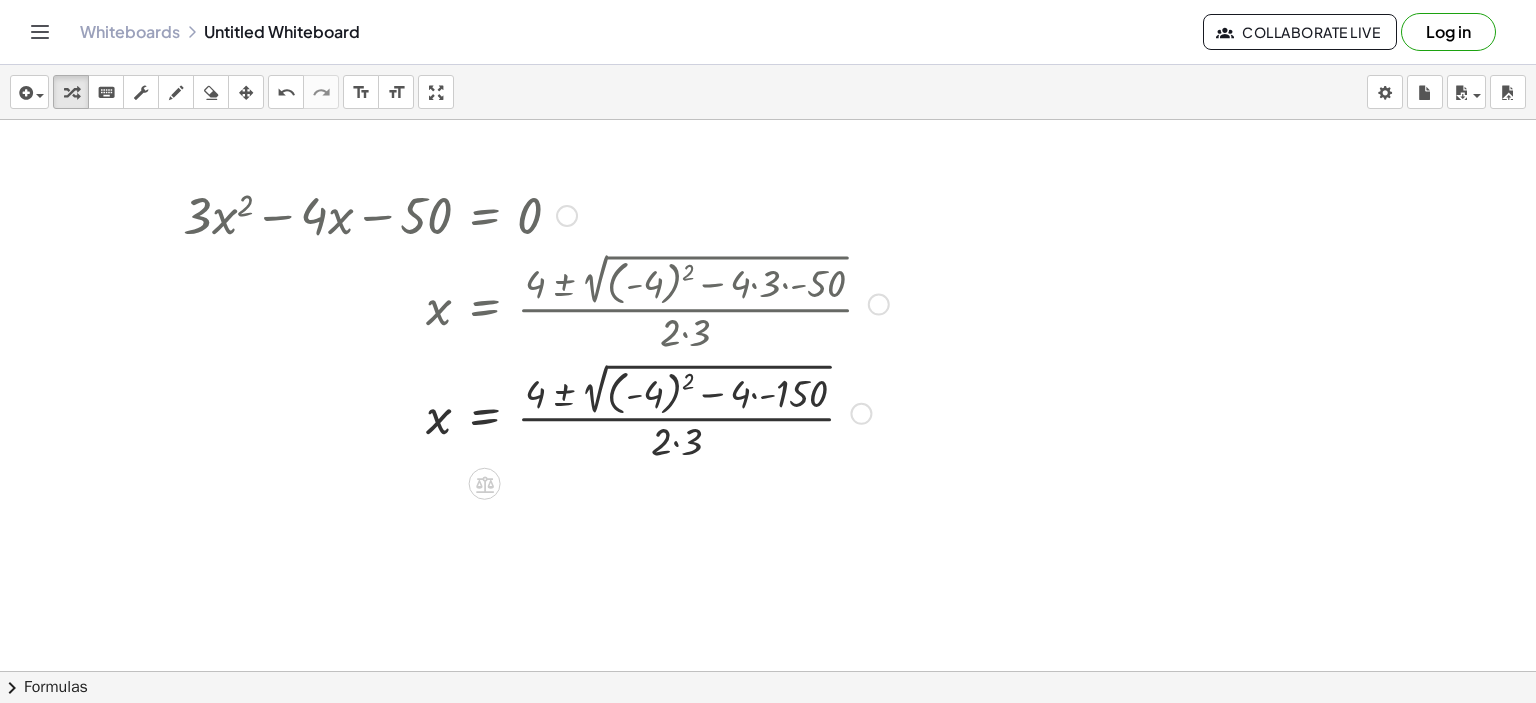 click at bounding box center (536, 411) 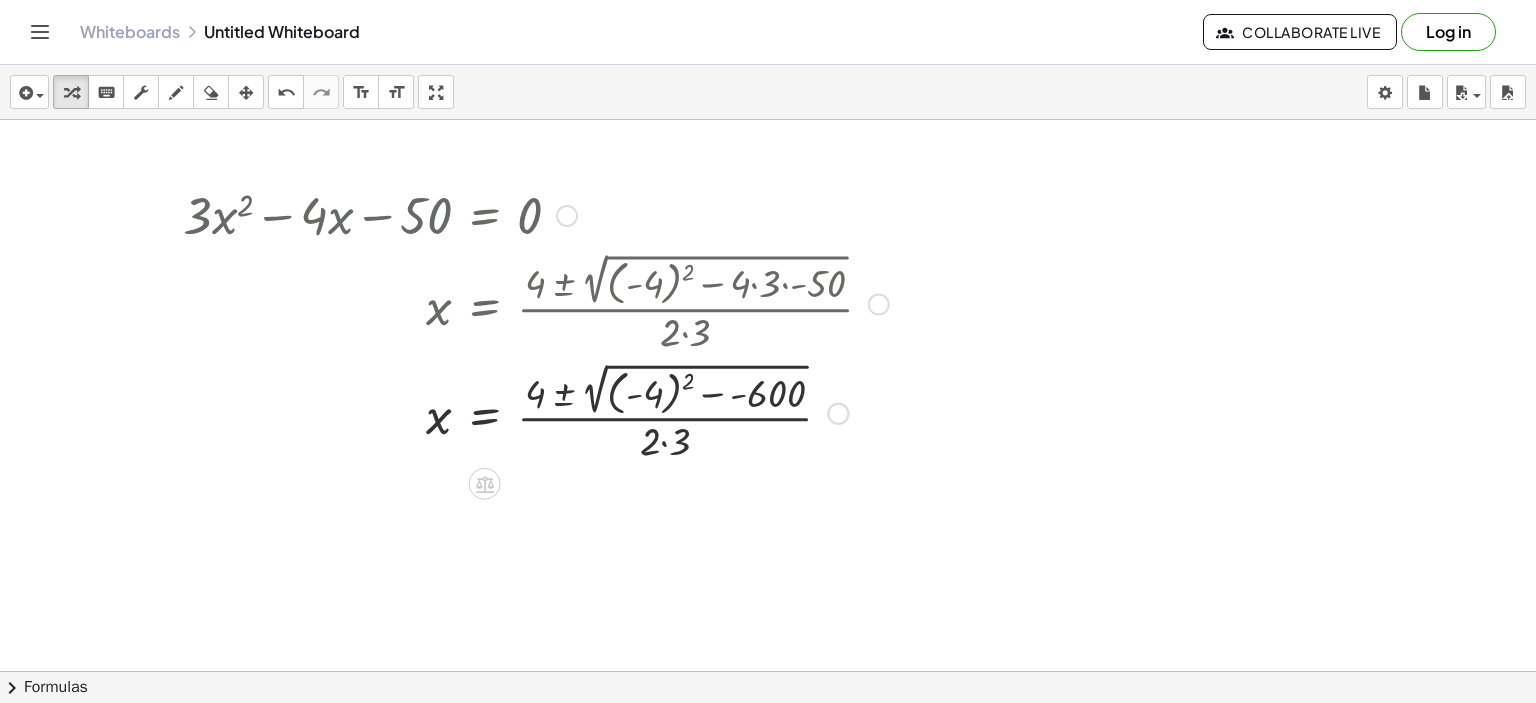 click at bounding box center (536, 411) 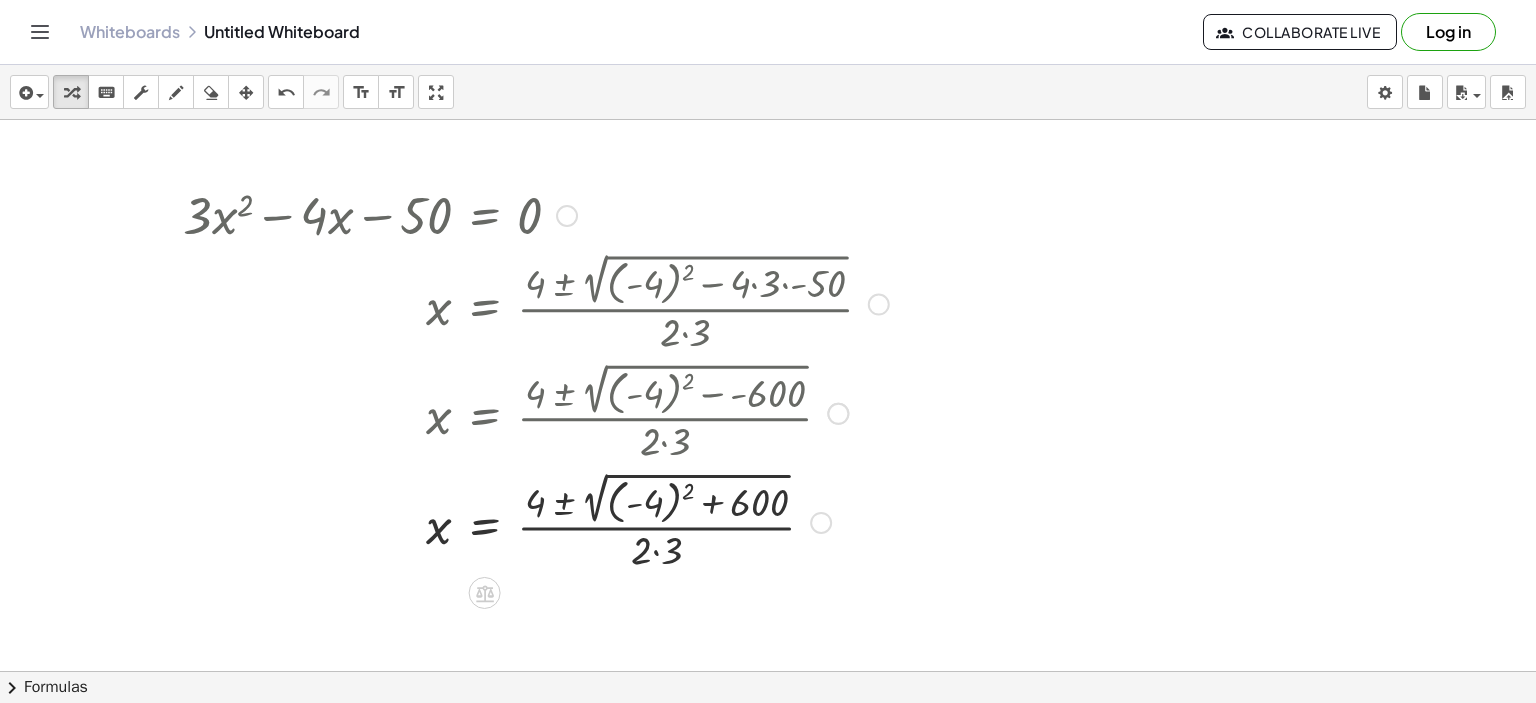 click at bounding box center (536, 520) 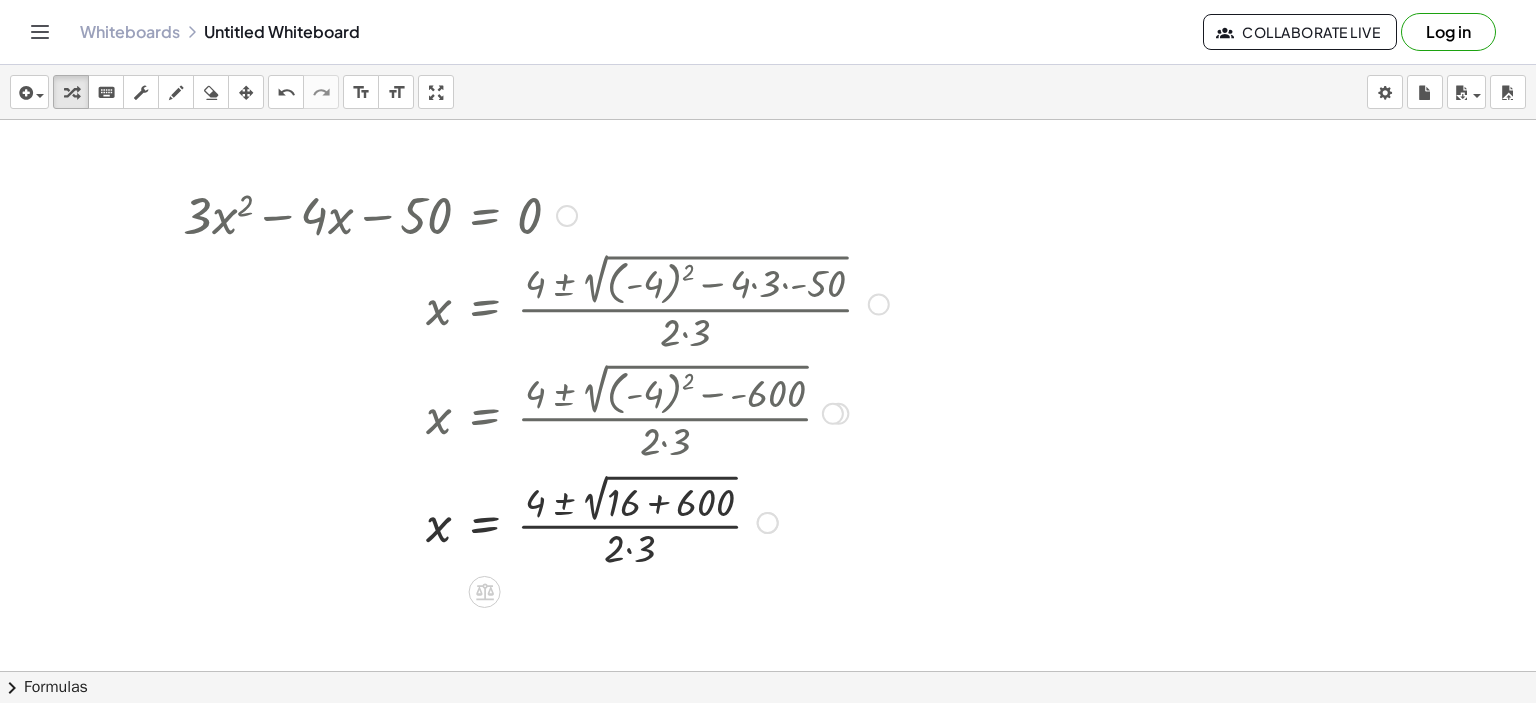 click at bounding box center [536, 520] 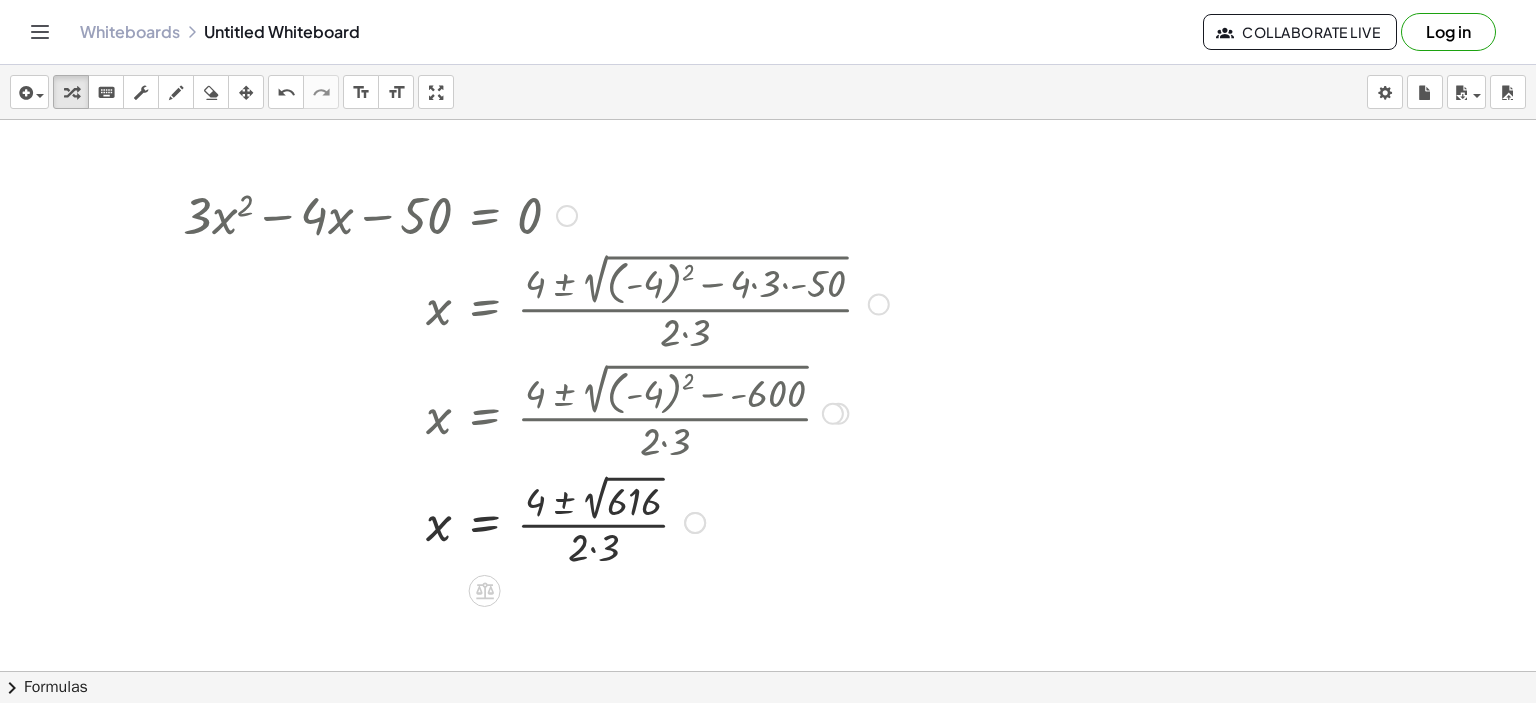 click at bounding box center (536, 521) 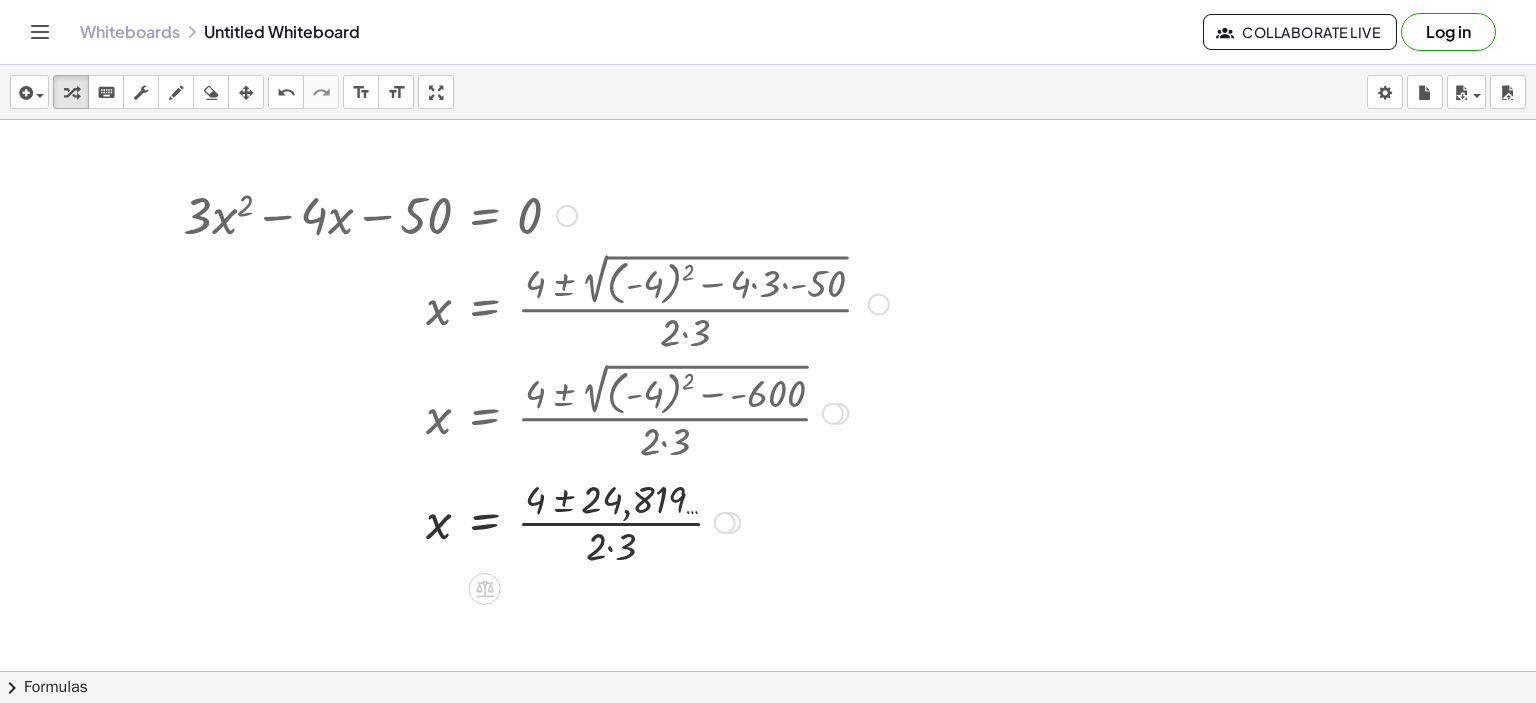 click at bounding box center [567, 216] 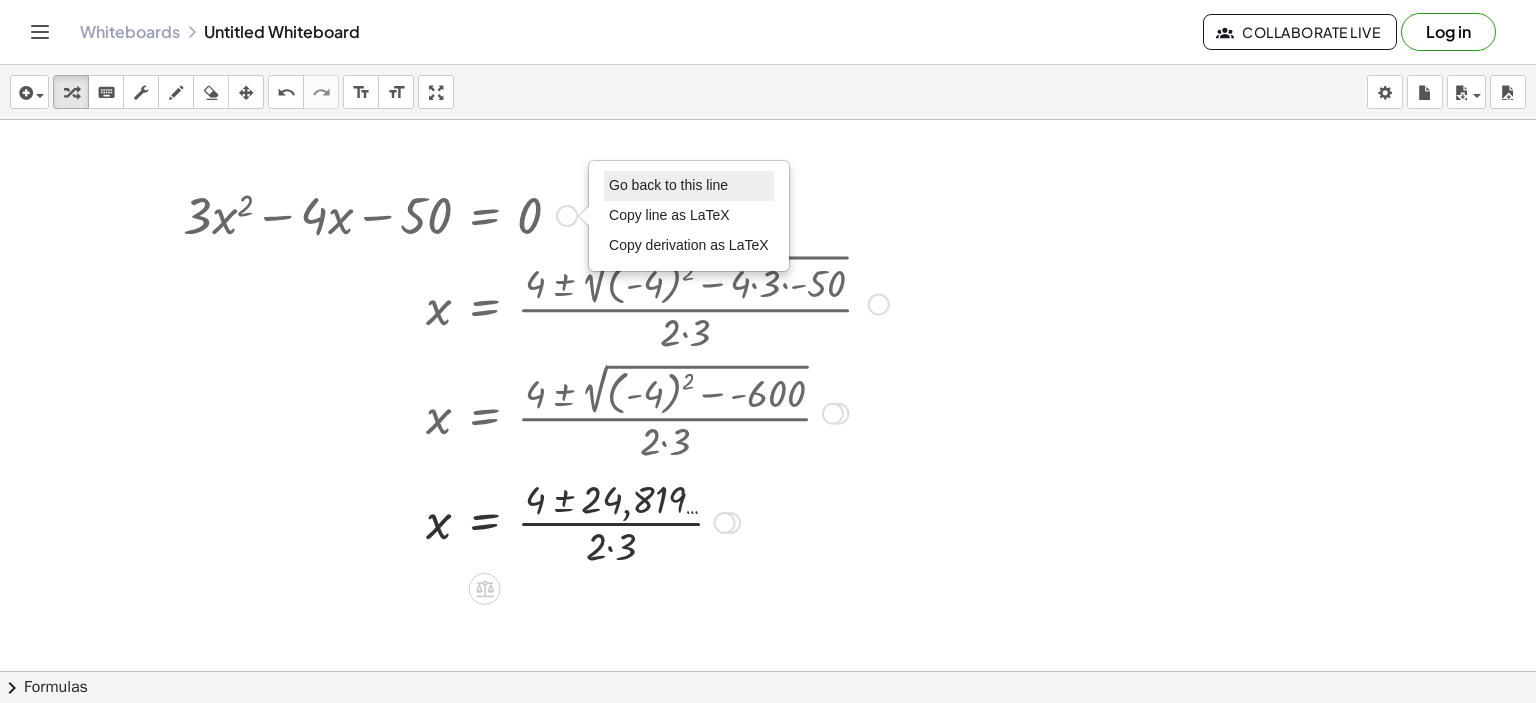 click on "Go back to this line" at bounding box center (668, 185) 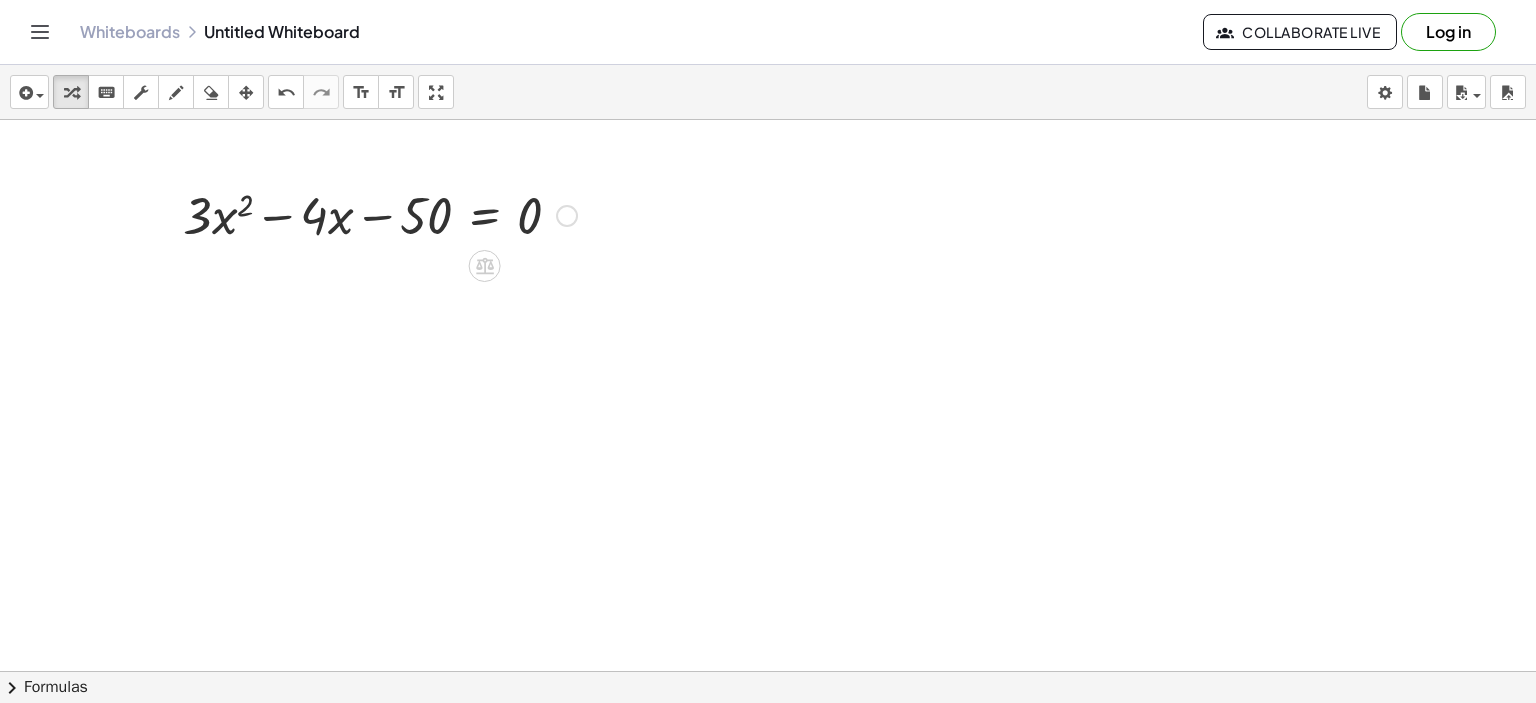 click on "Go back to this line Copy line as LaTeX Copy derivation as LaTeX" at bounding box center (567, 216) 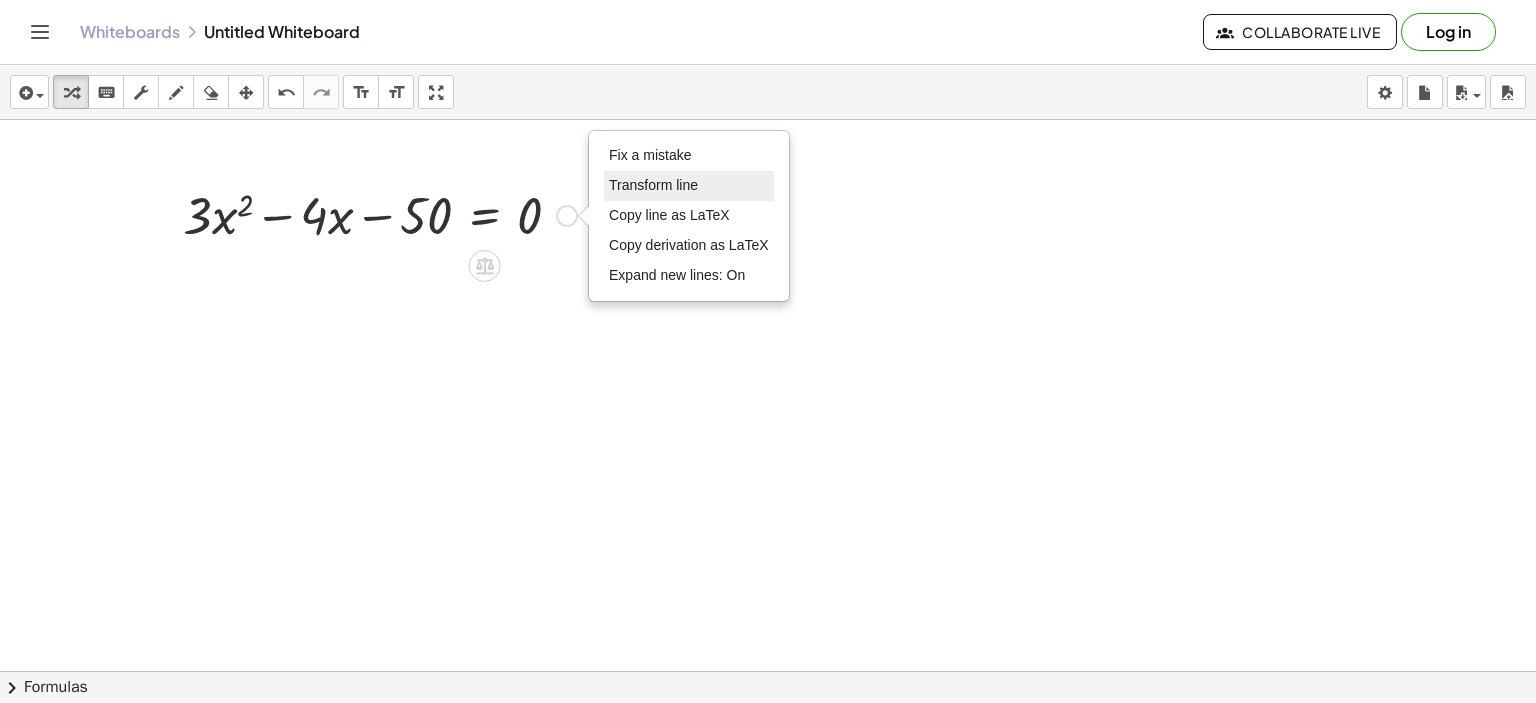click on "Transform line" at bounding box center [653, 185] 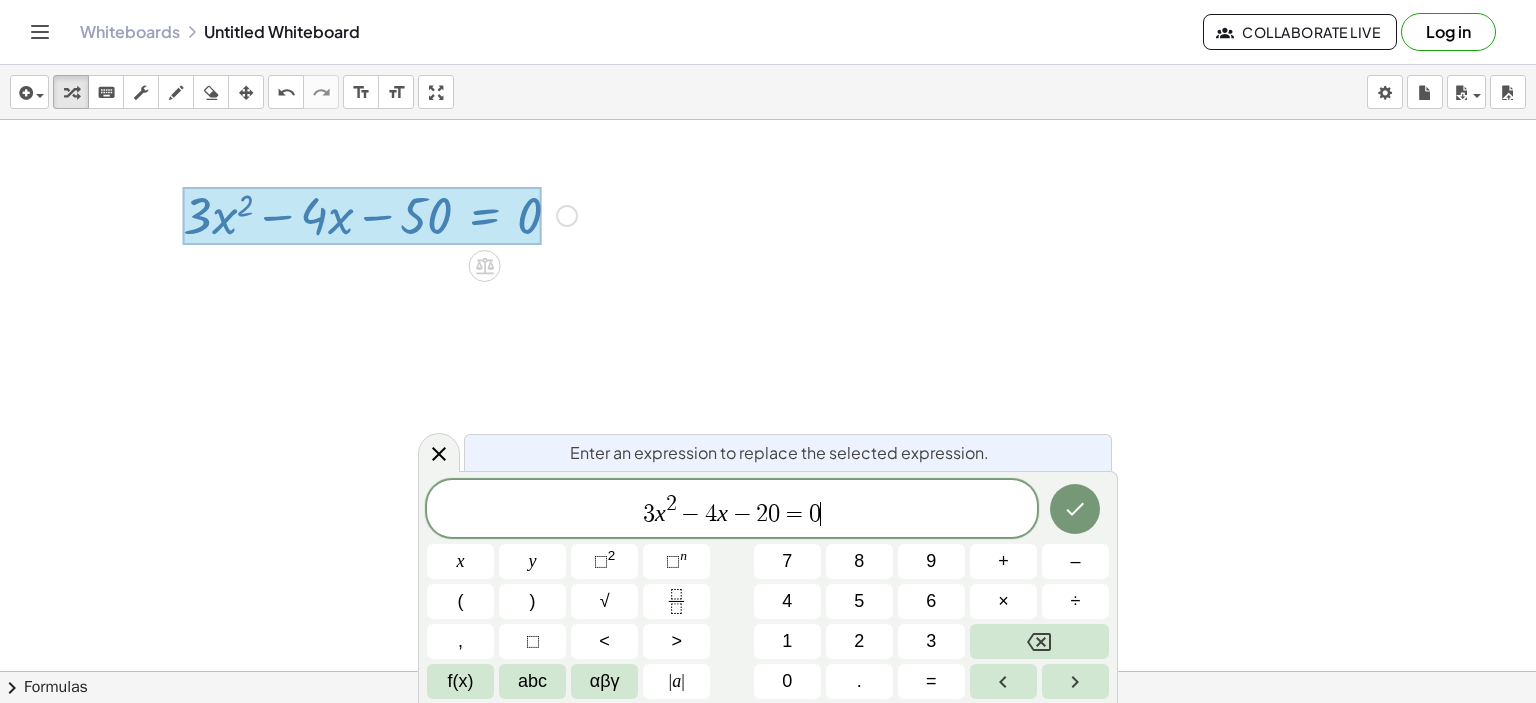click on "3 x 2 − 4 x − 2 0 = 0 ​" at bounding box center (732, 510) 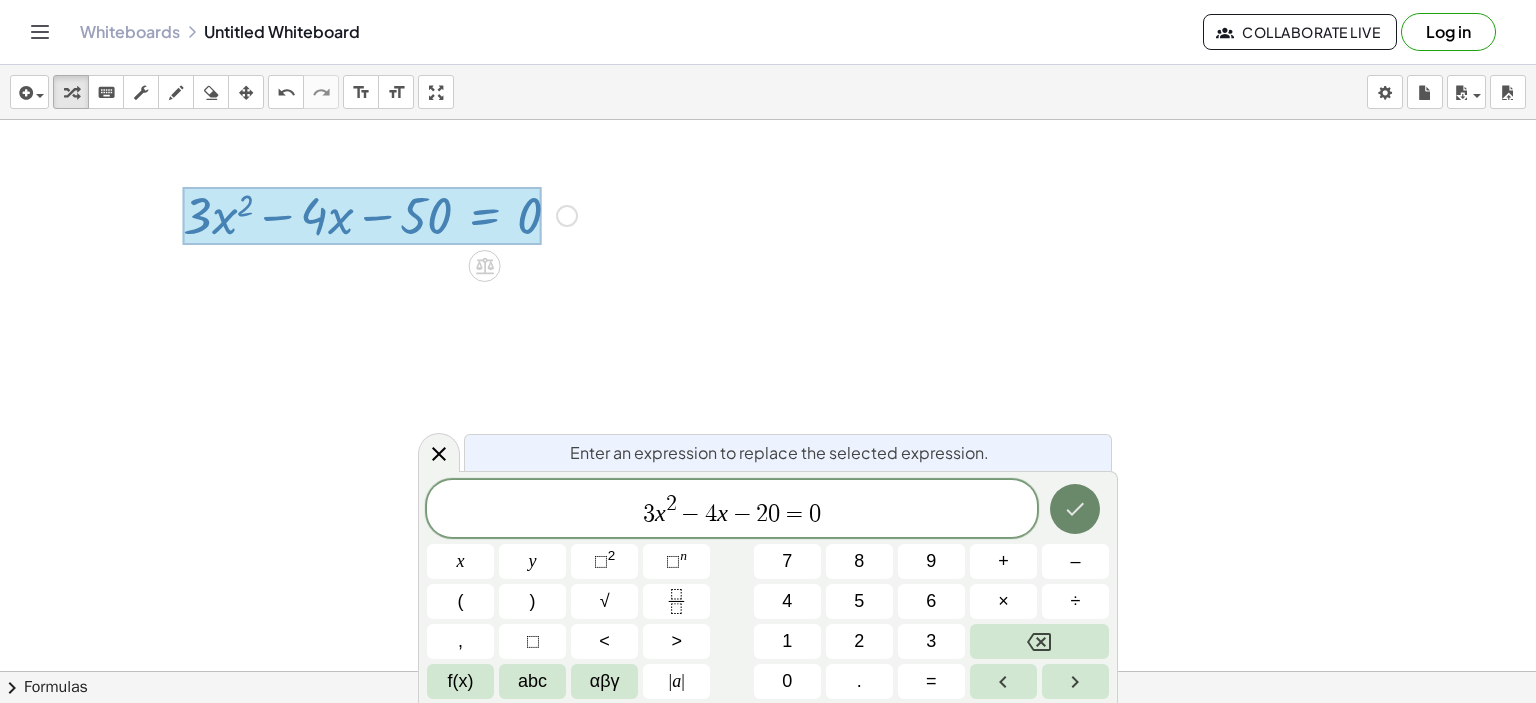 click 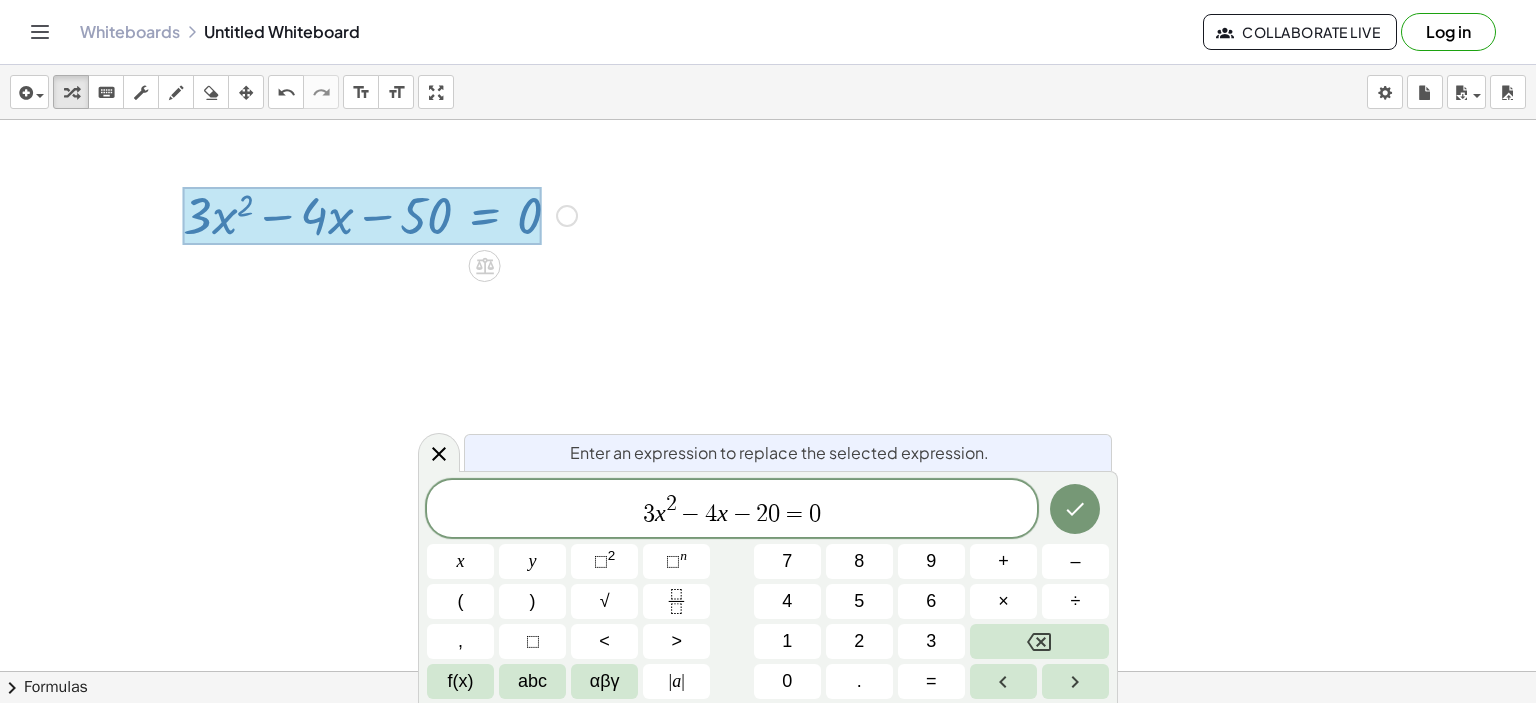 click 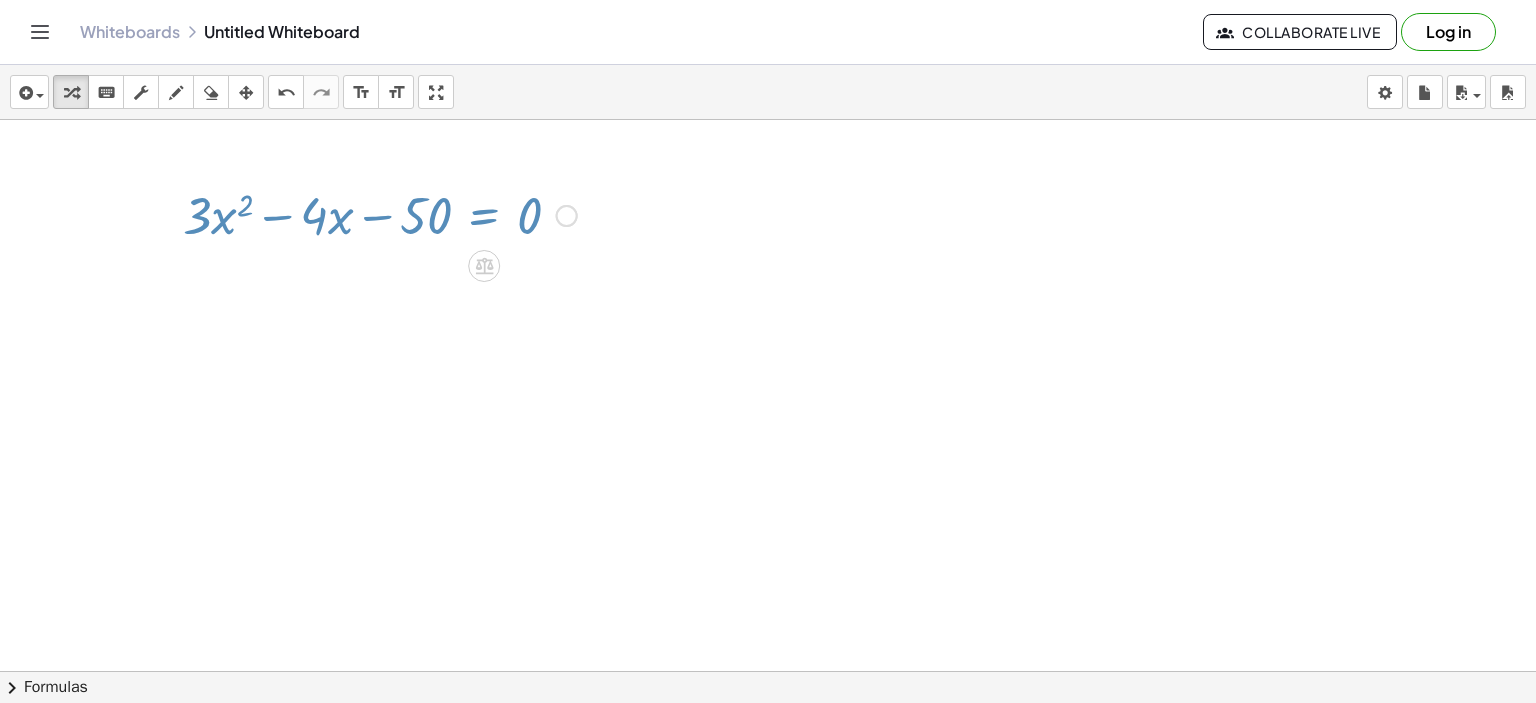 click at bounding box center [768, 717] 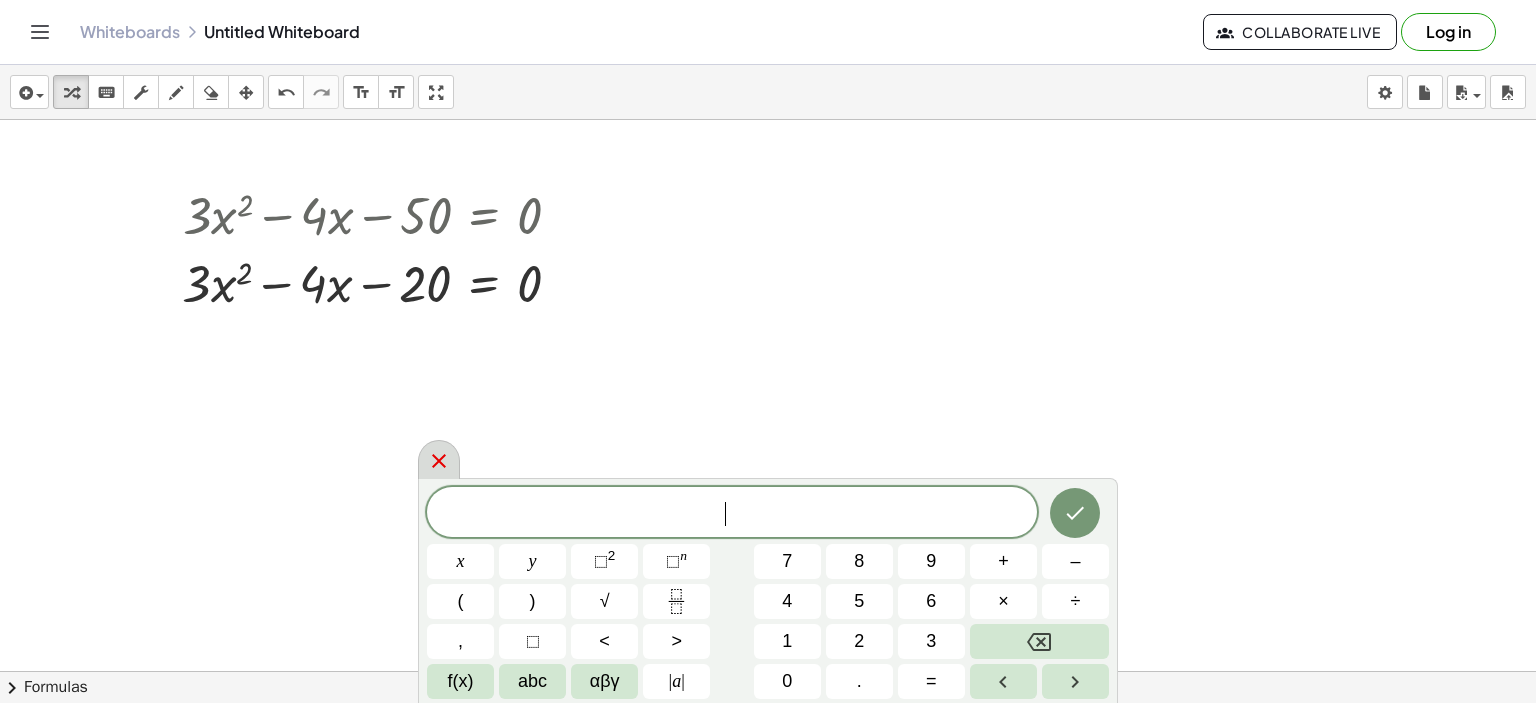 click 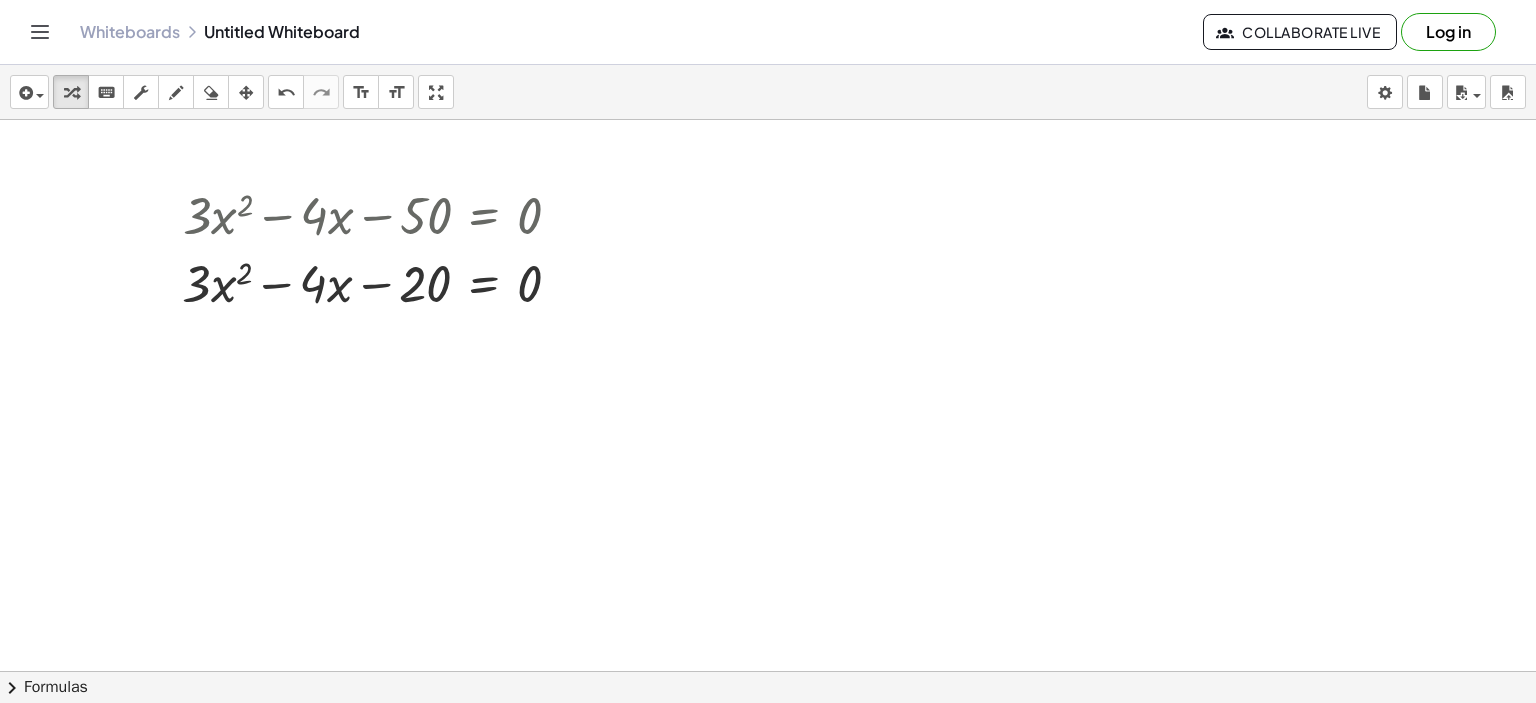 click on "chevron_right" at bounding box center [12, 688] 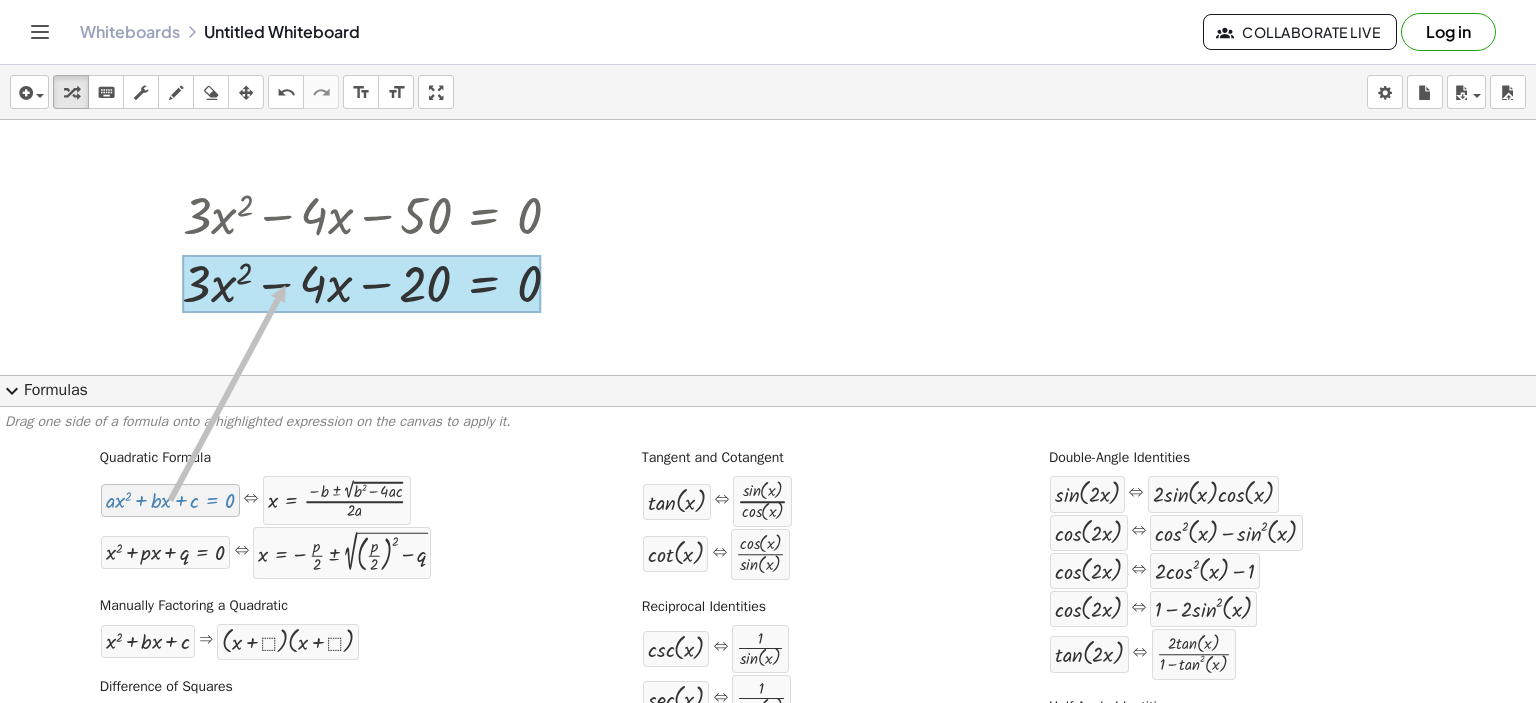 drag, startPoint x: 146, startPoint y: 504, endPoint x: 283, endPoint y: 285, distance: 258.3215 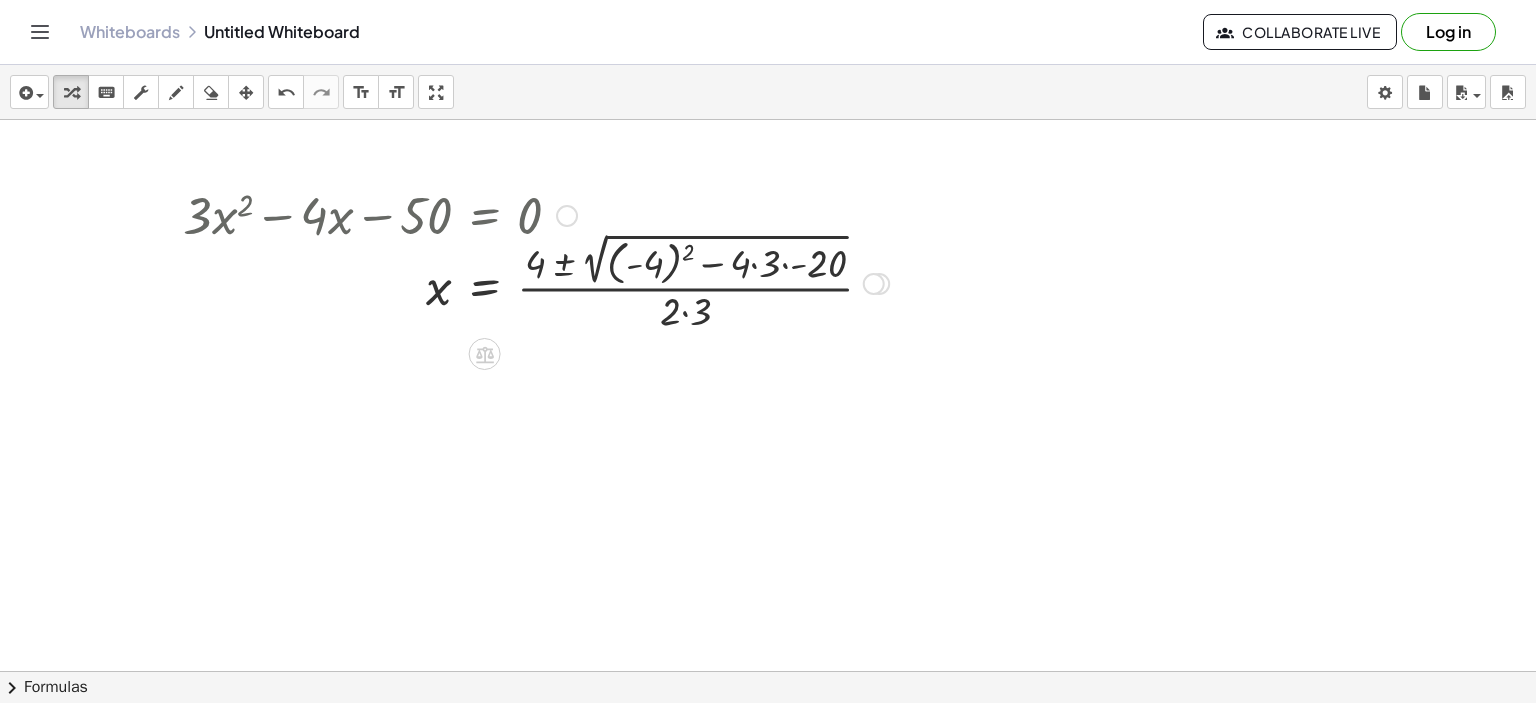 click at bounding box center [536, 281] 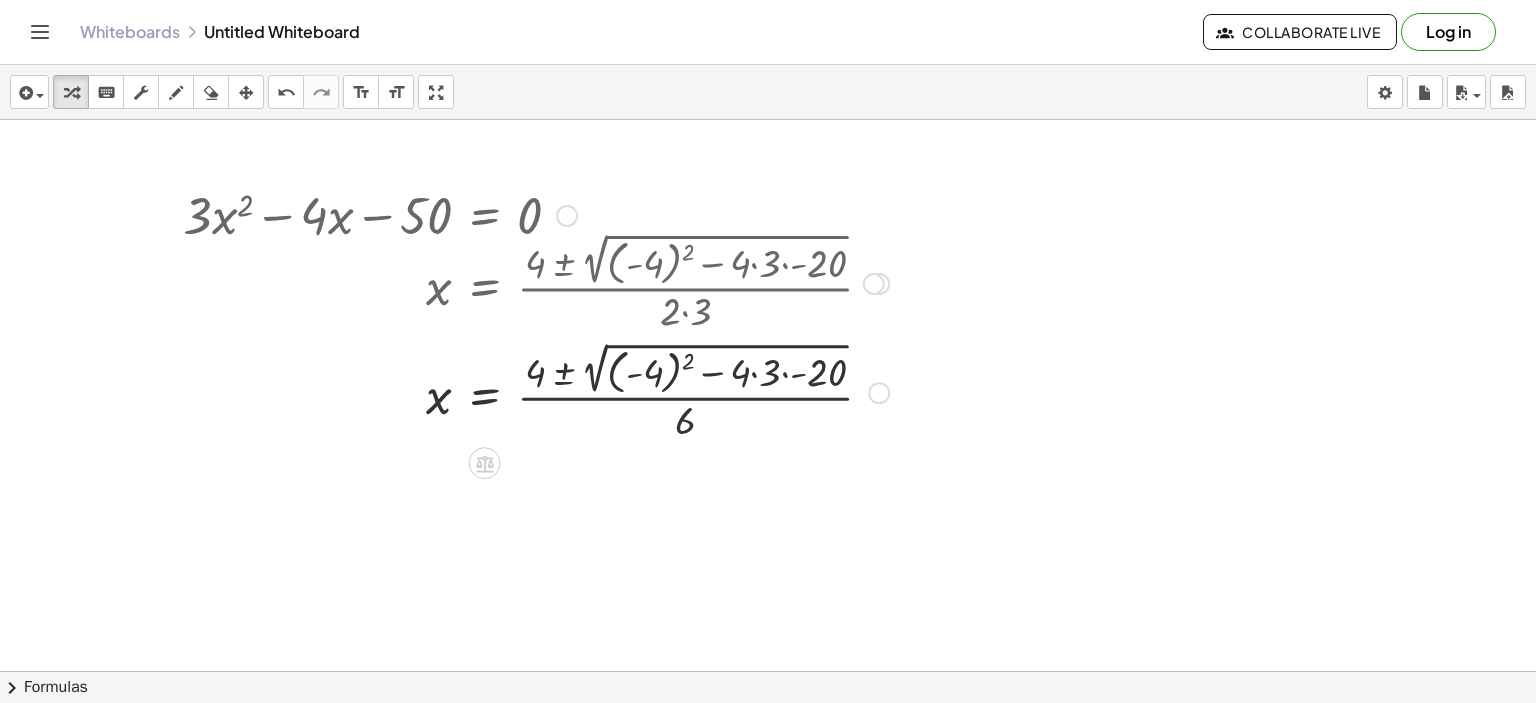 click at bounding box center [536, 390] 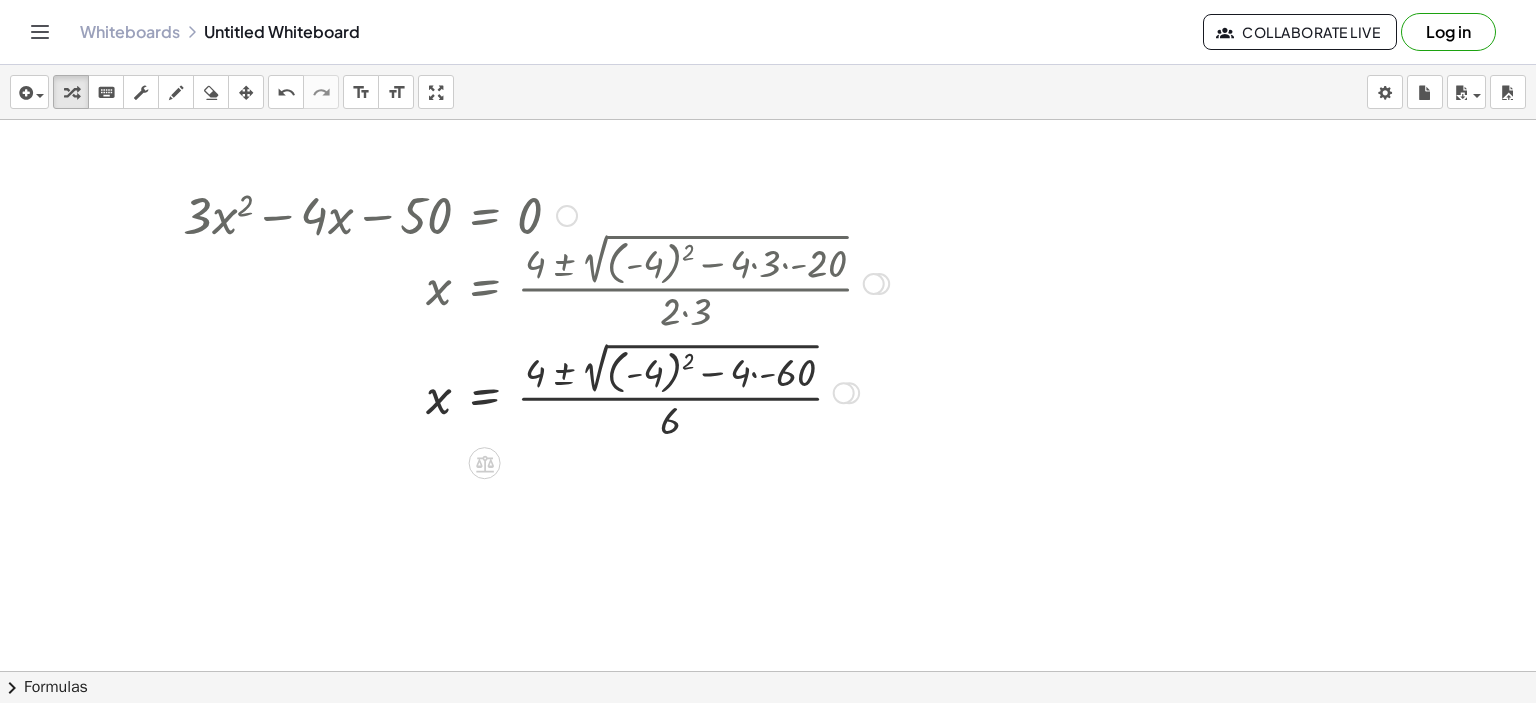 click at bounding box center (536, 390) 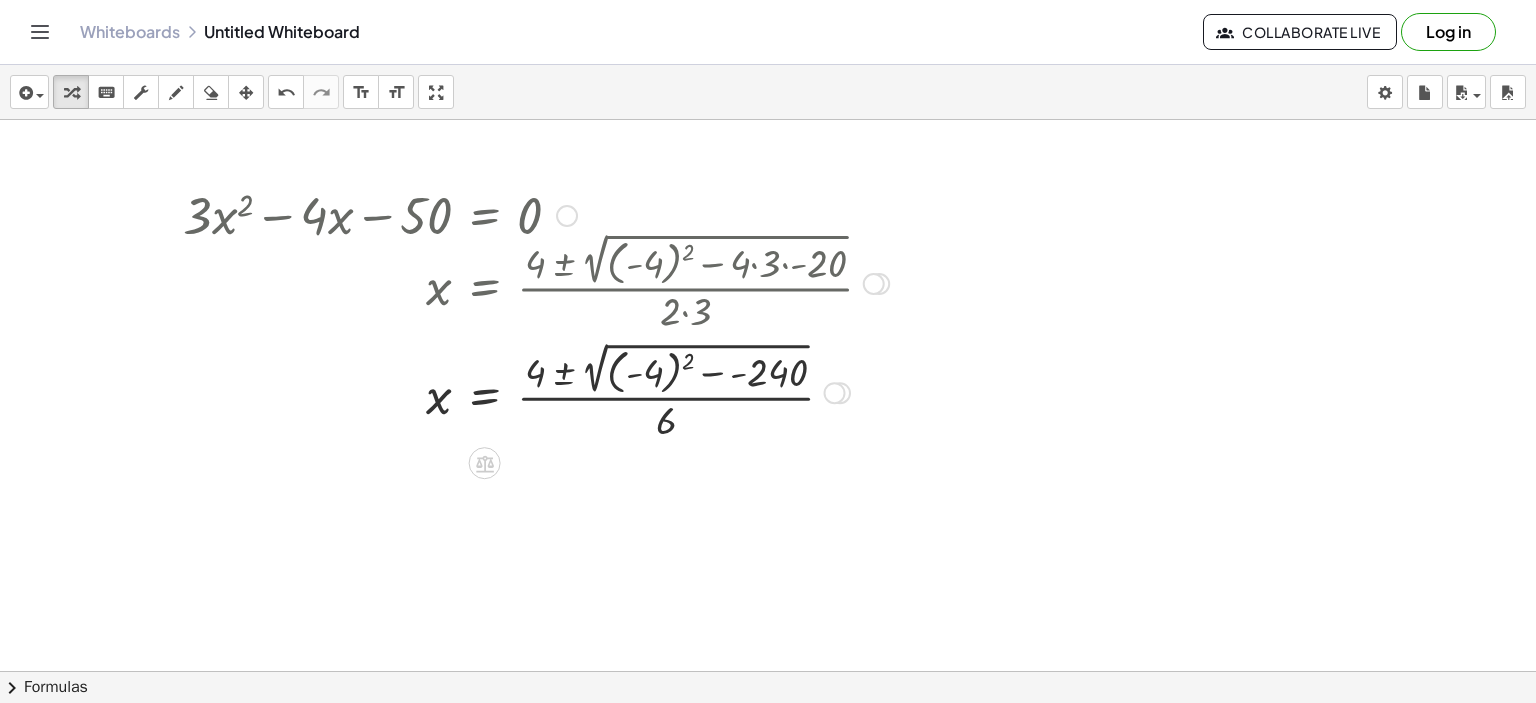 click at bounding box center [536, 390] 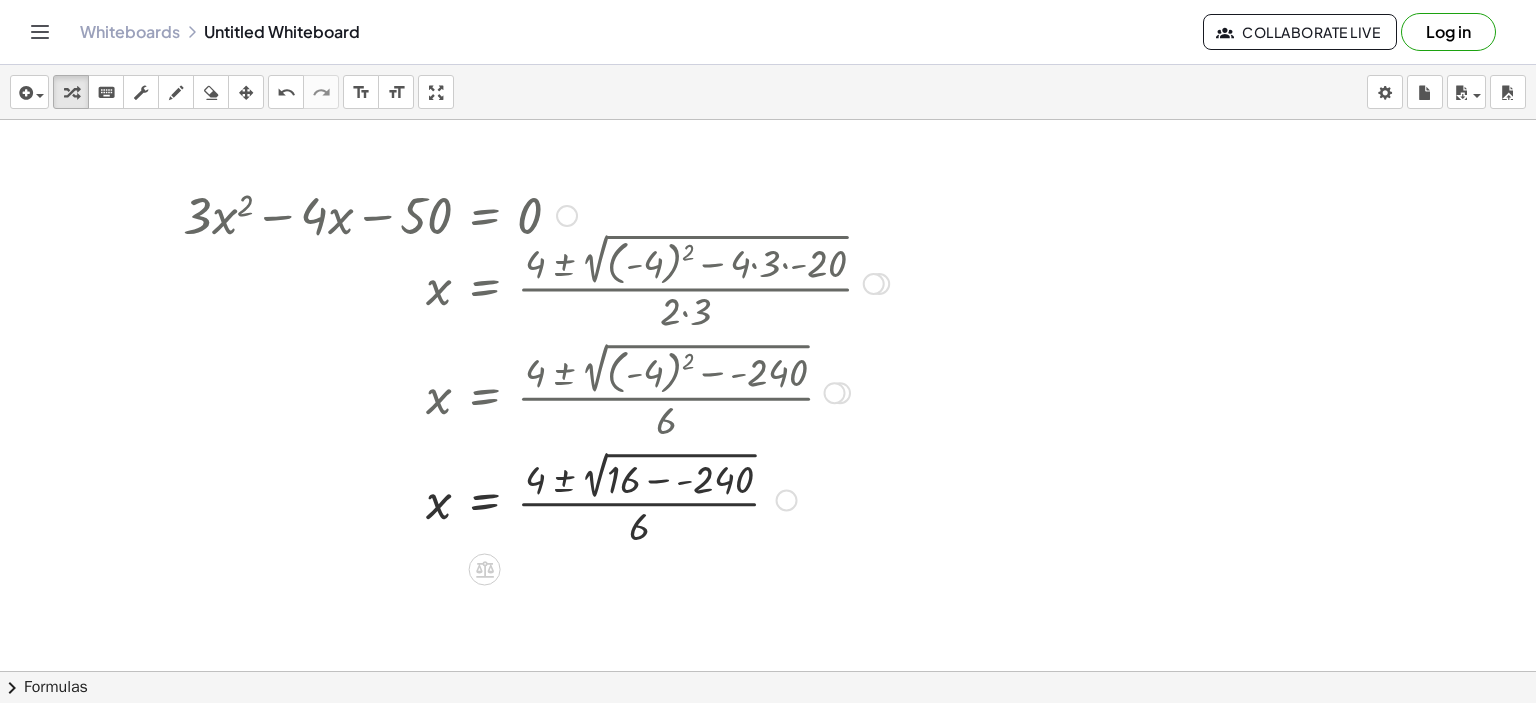 click at bounding box center (536, 498) 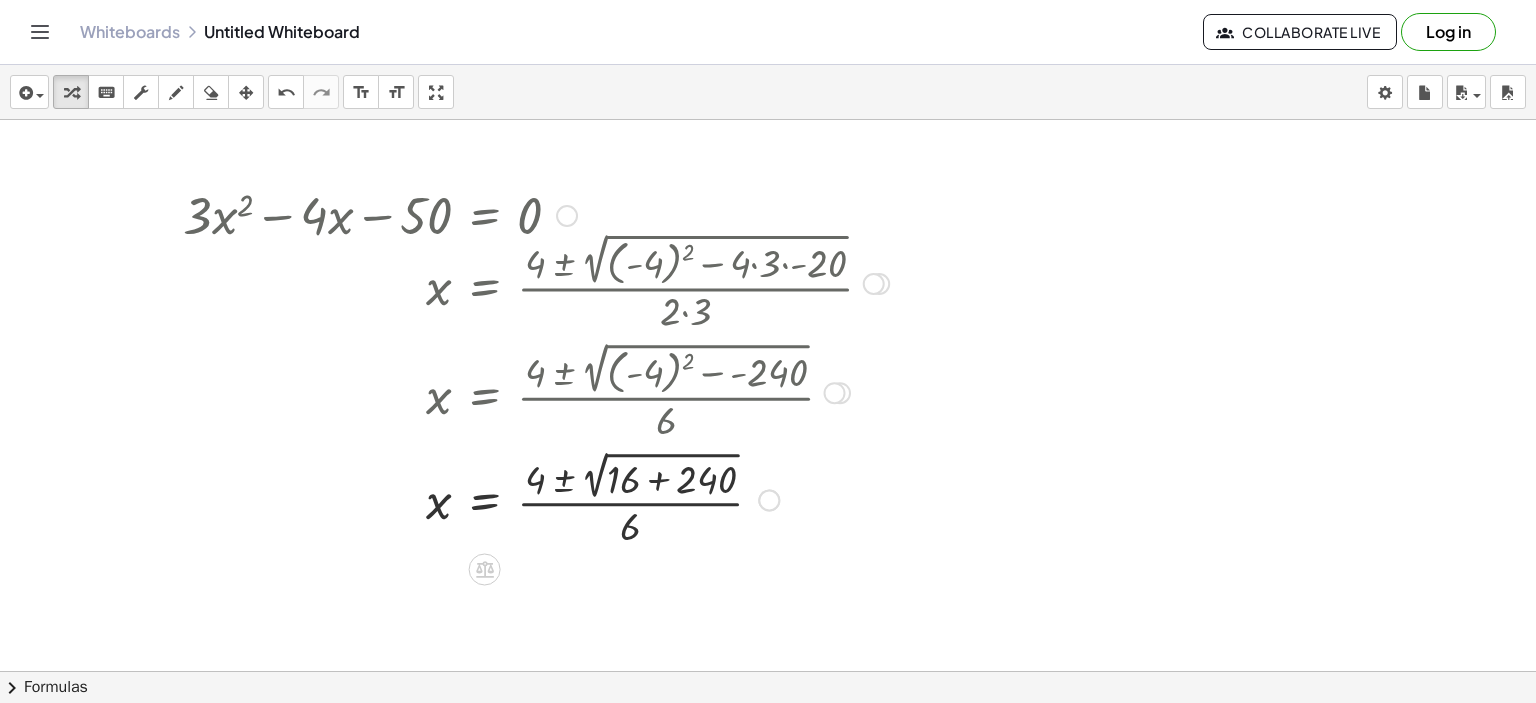 click at bounding box center (536, 498) 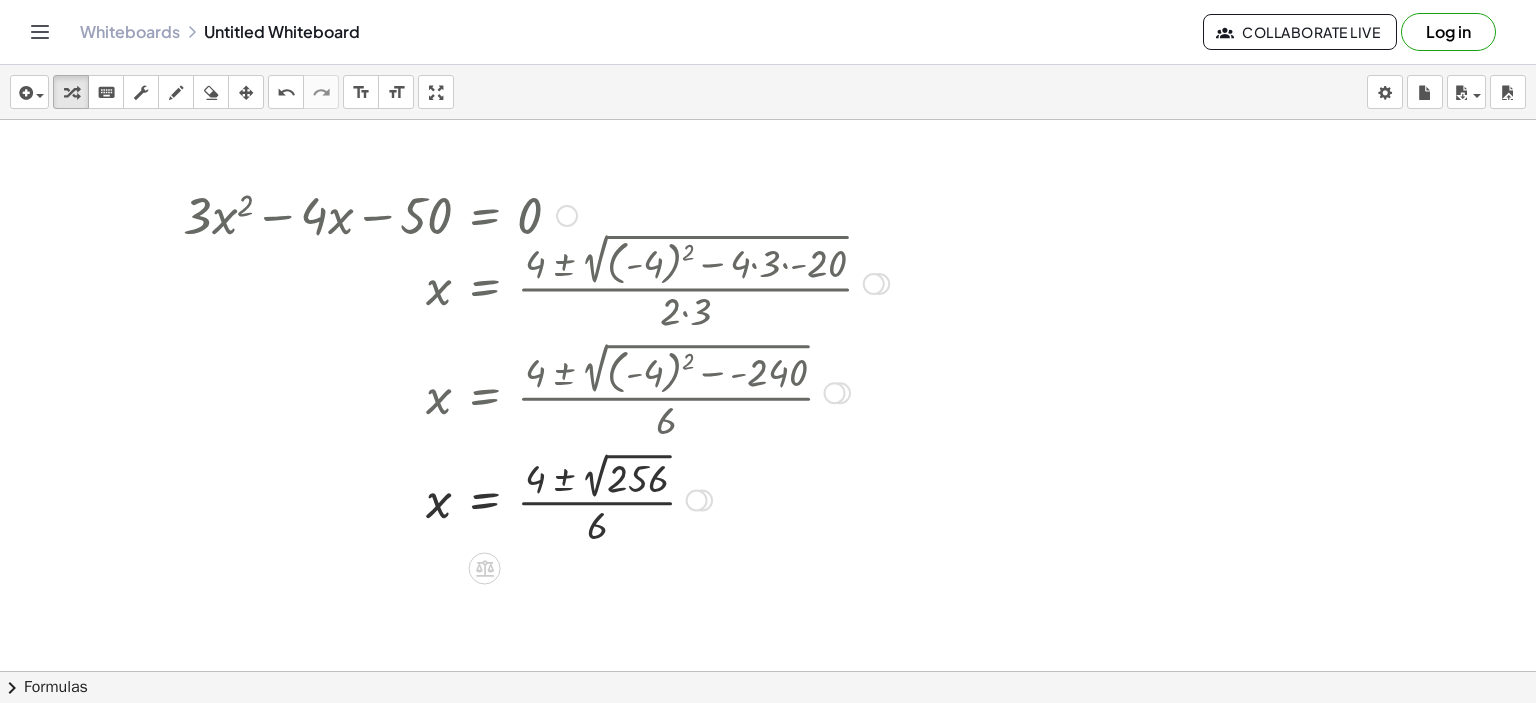 click at bounding box center [536, 499] 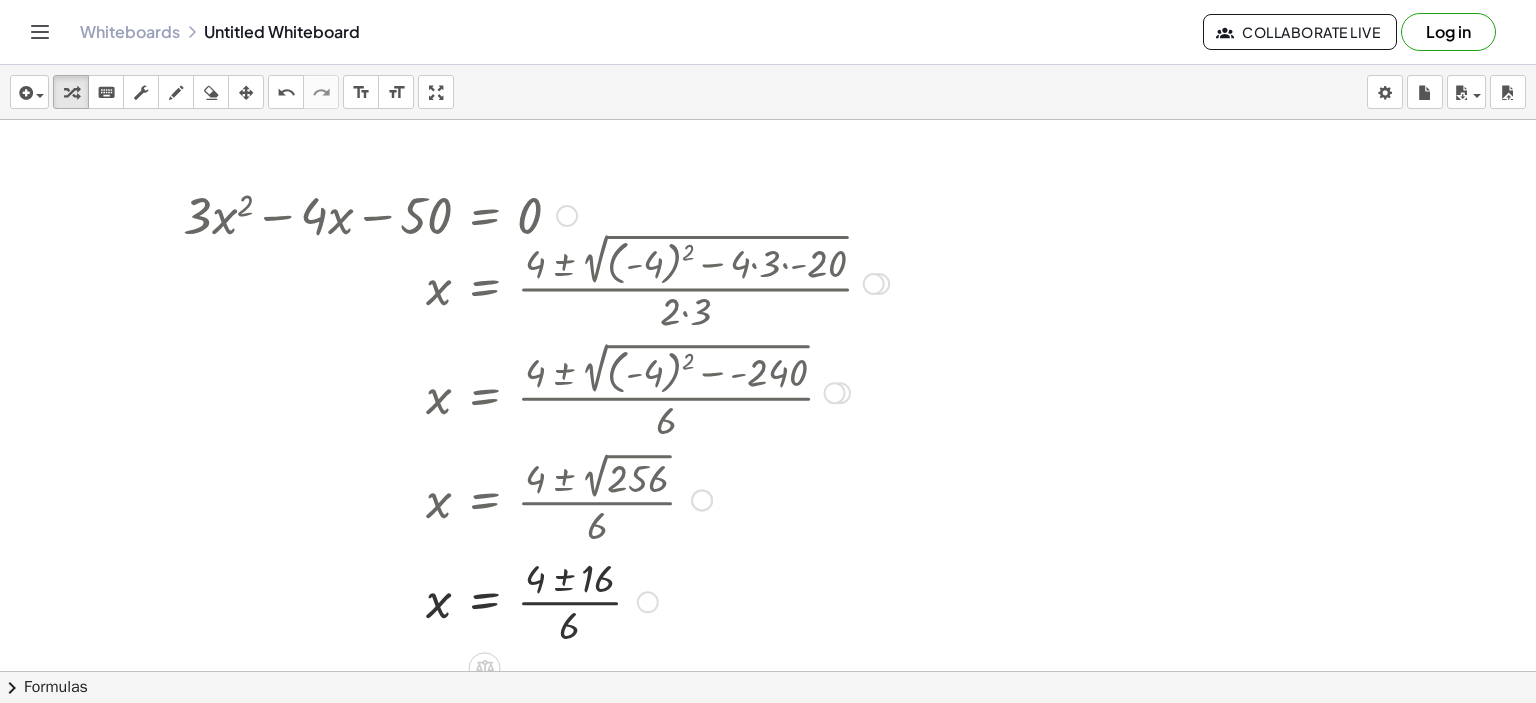 click at bounding box center [536, 600] 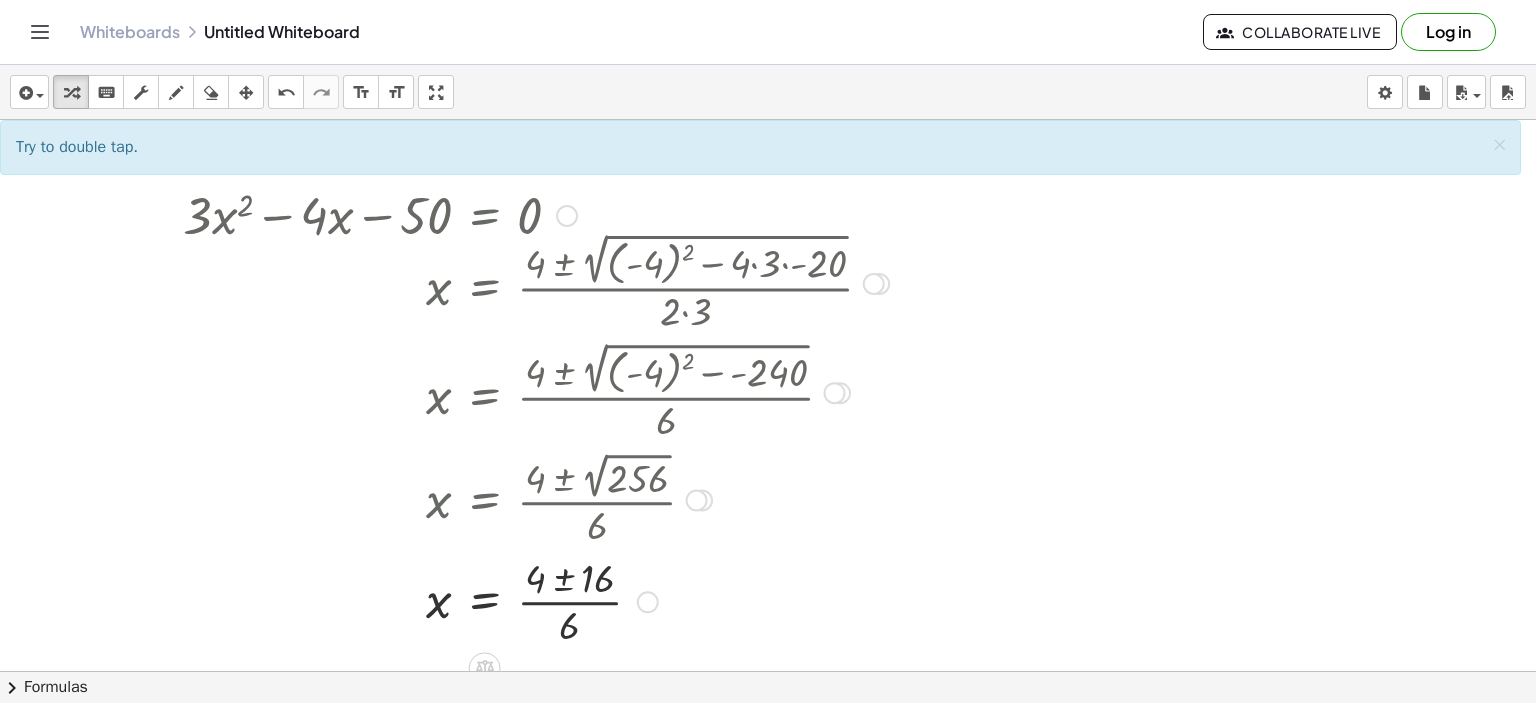 click at bounding box center [536, 600] 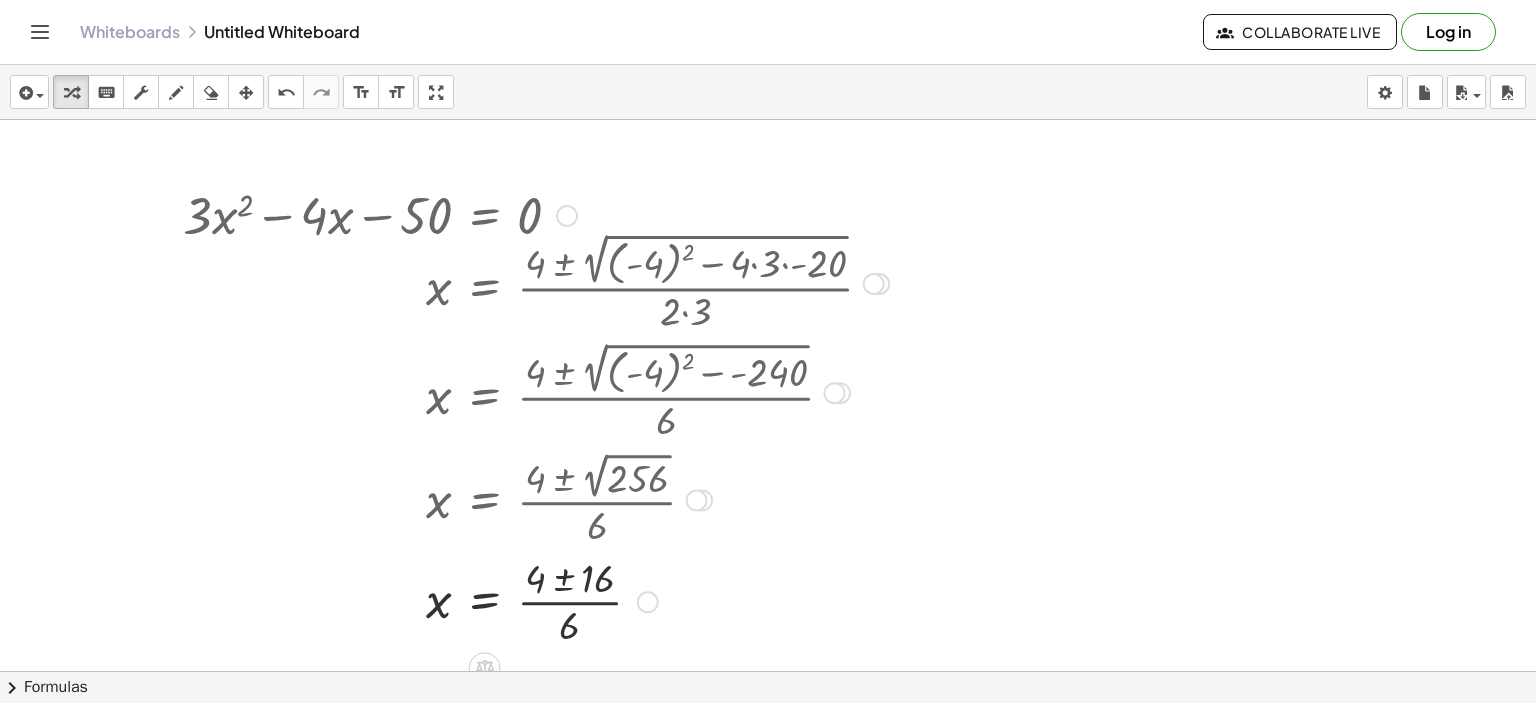 click at bounding box center (536, 600) 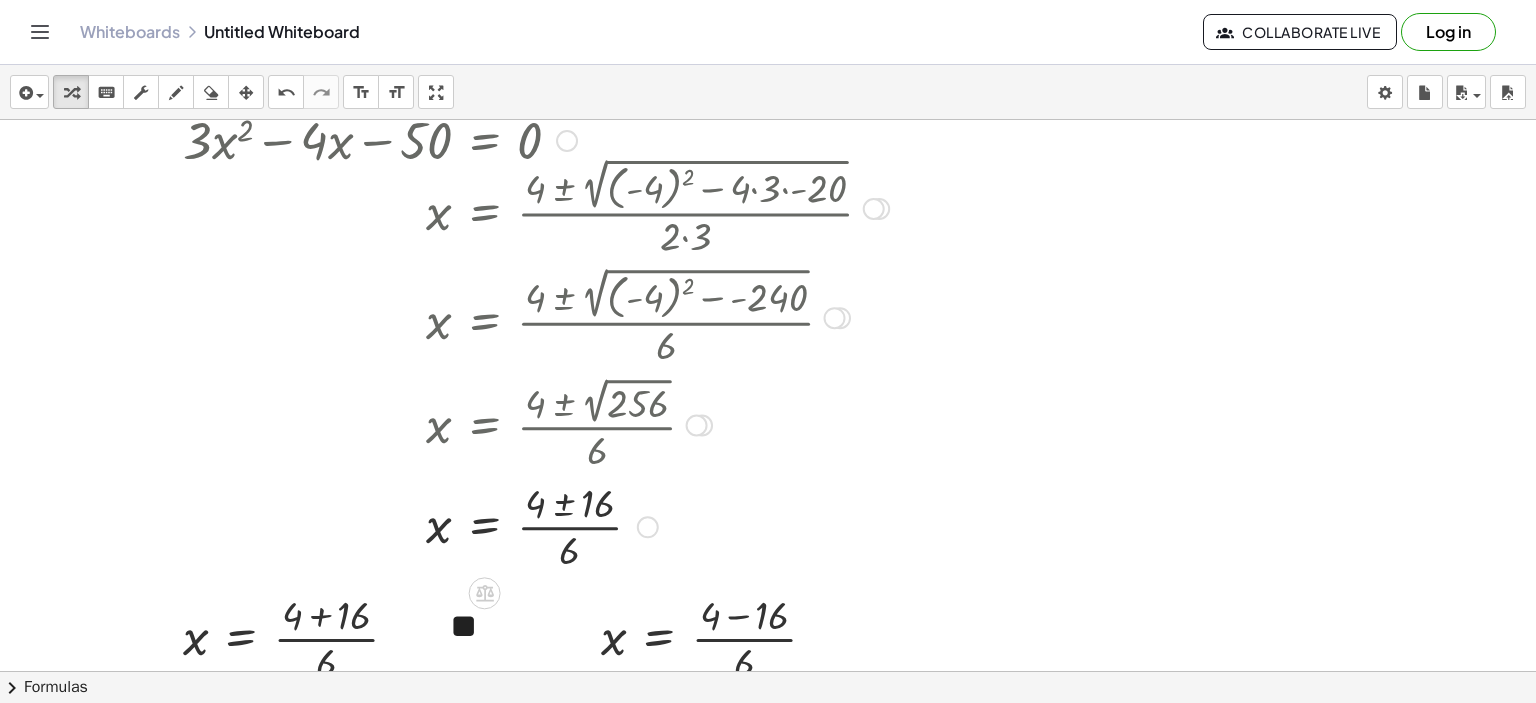 scroll, scrollTop: 200, scrollLeft: 0, axis: vertical 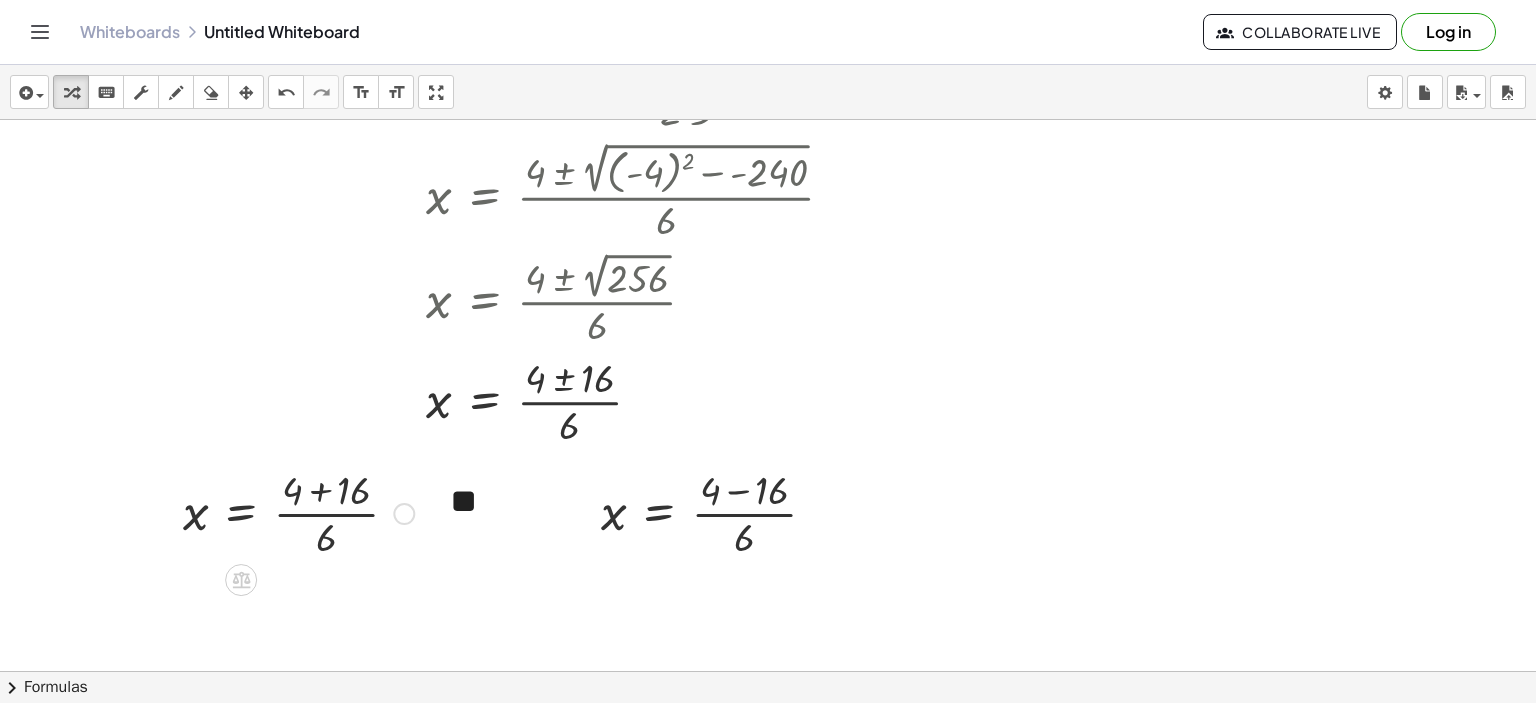 click at bounding box center [298, 512] 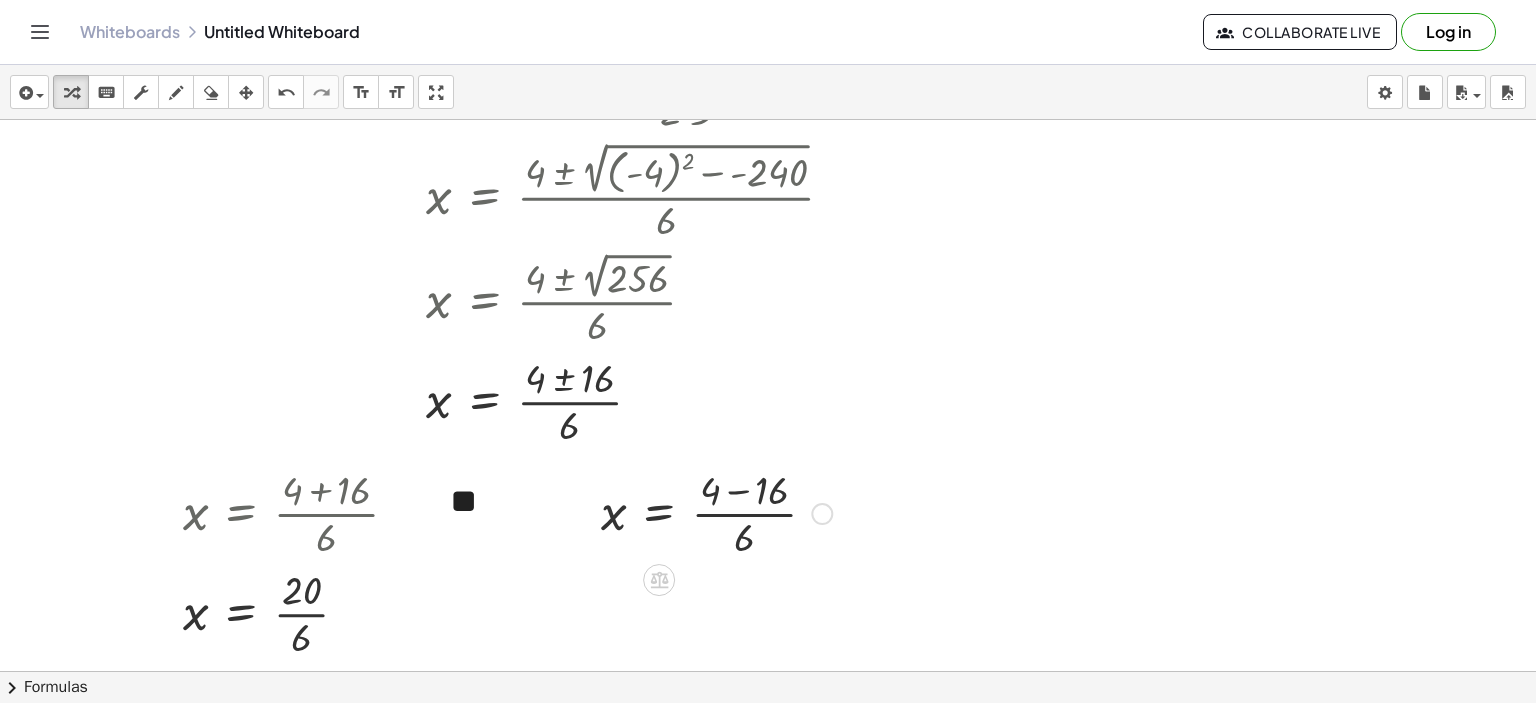 click at bounding box center (716, 512) 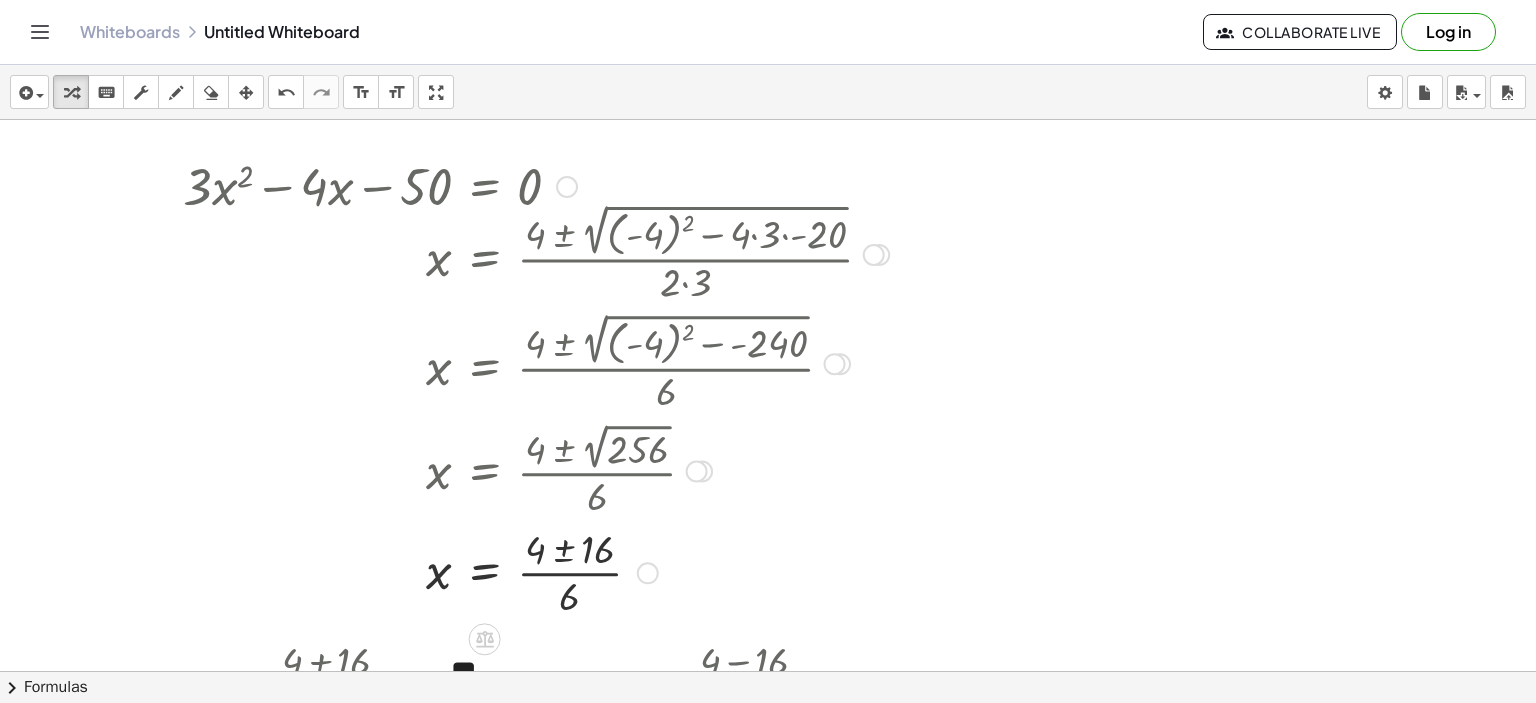 scroll, scrollTop: 0, scrollLeft: 0, axis: both 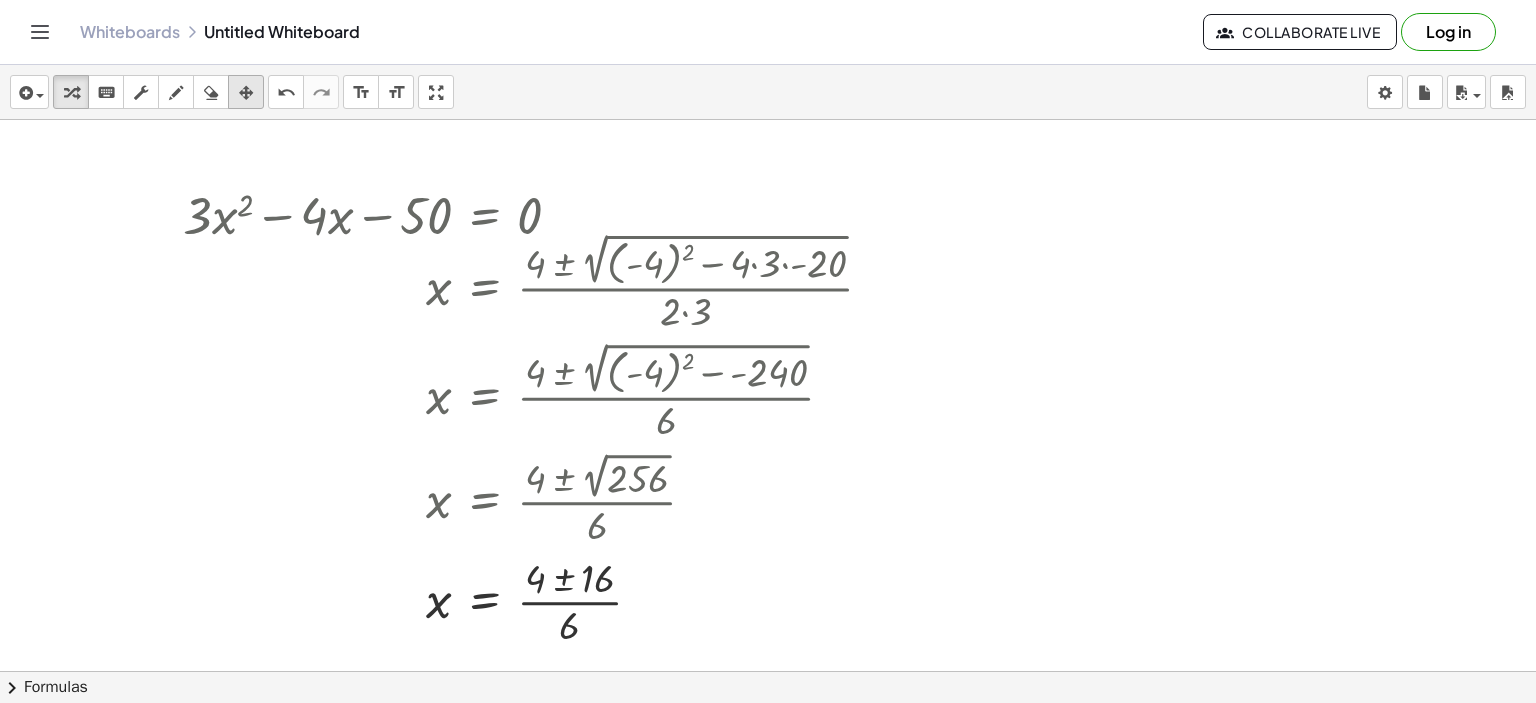 click at bounding box center (246, 93) 